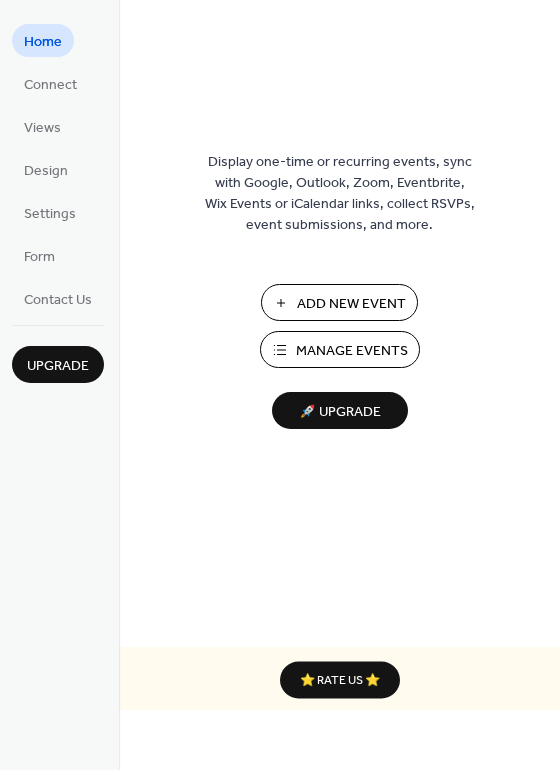 scroll, scrollTop: 0, scrollLeft: 0, axis: both 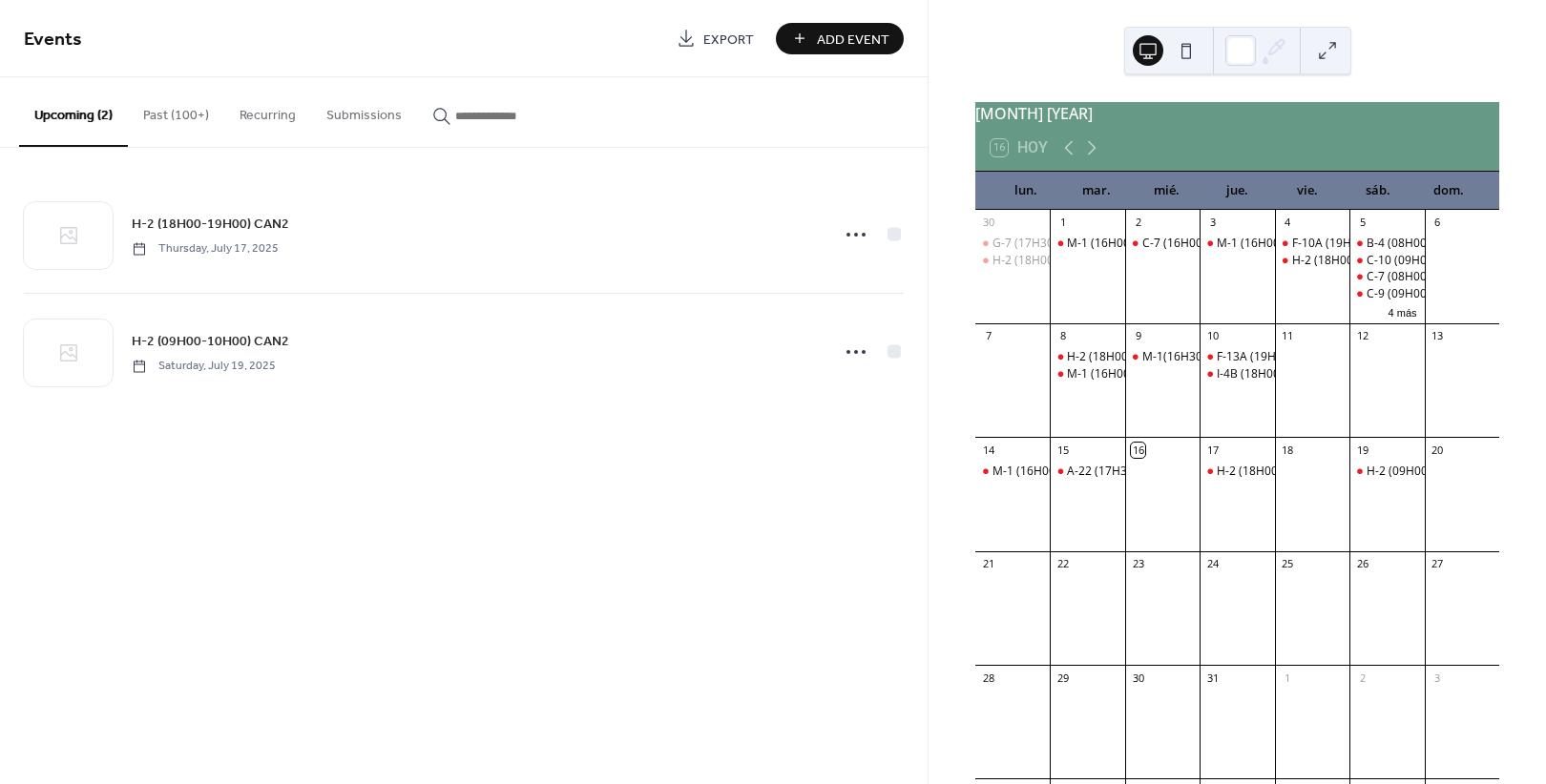 click on "Past (100+)" at bounding box center (176, 111) 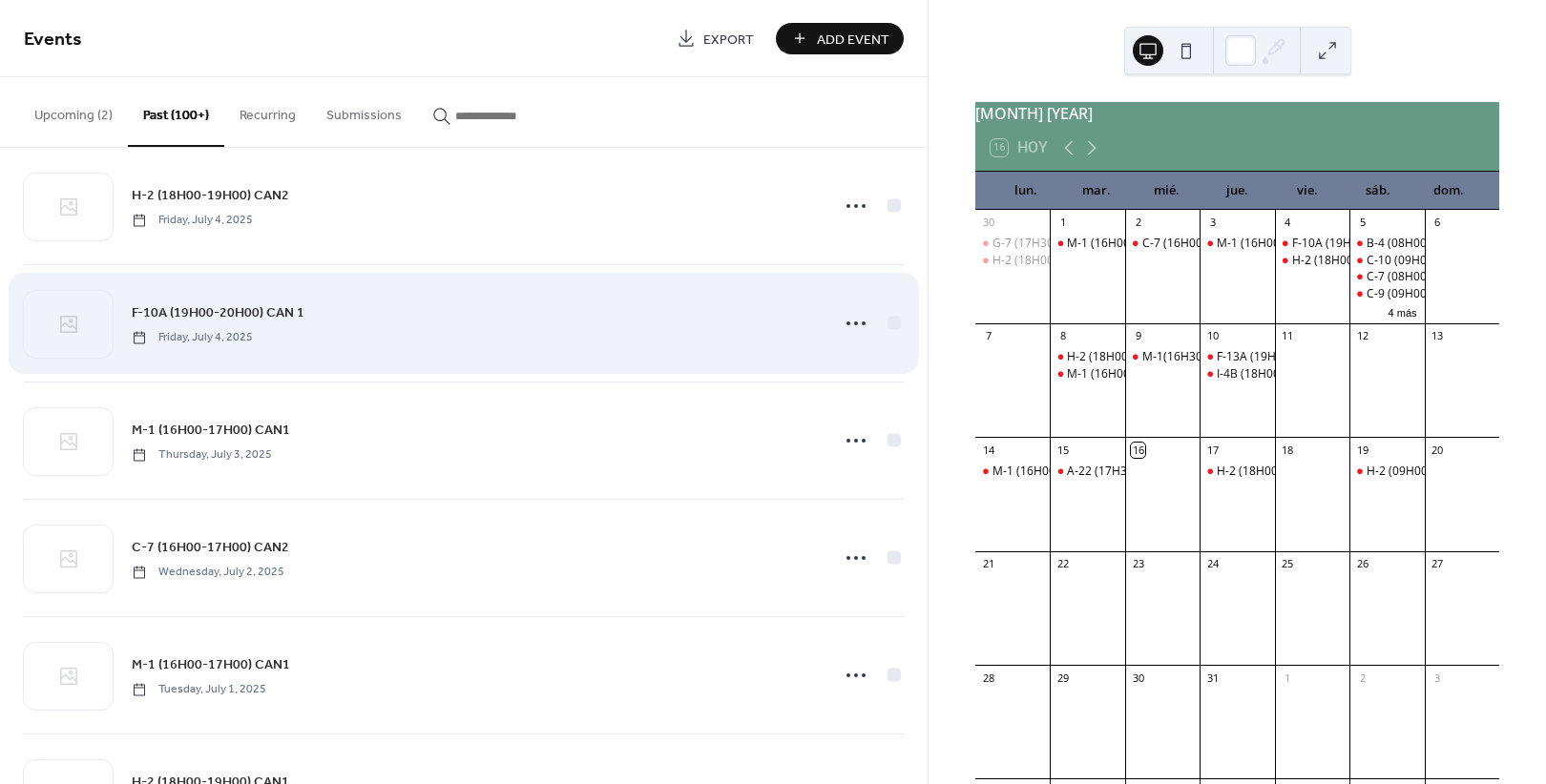 scroll, scrollTop: 2027, scrollLeft: 0, axis: vertical 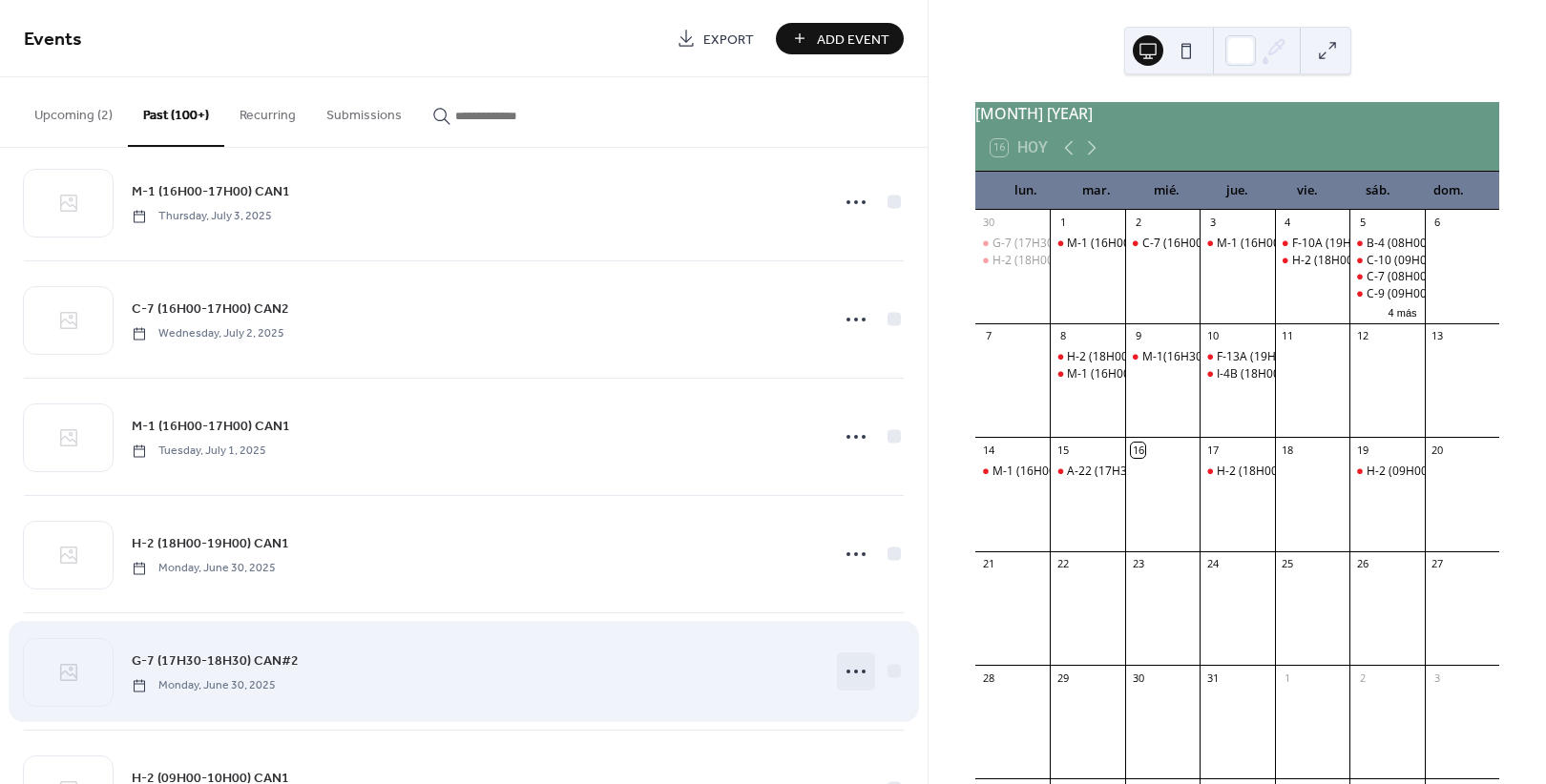 click 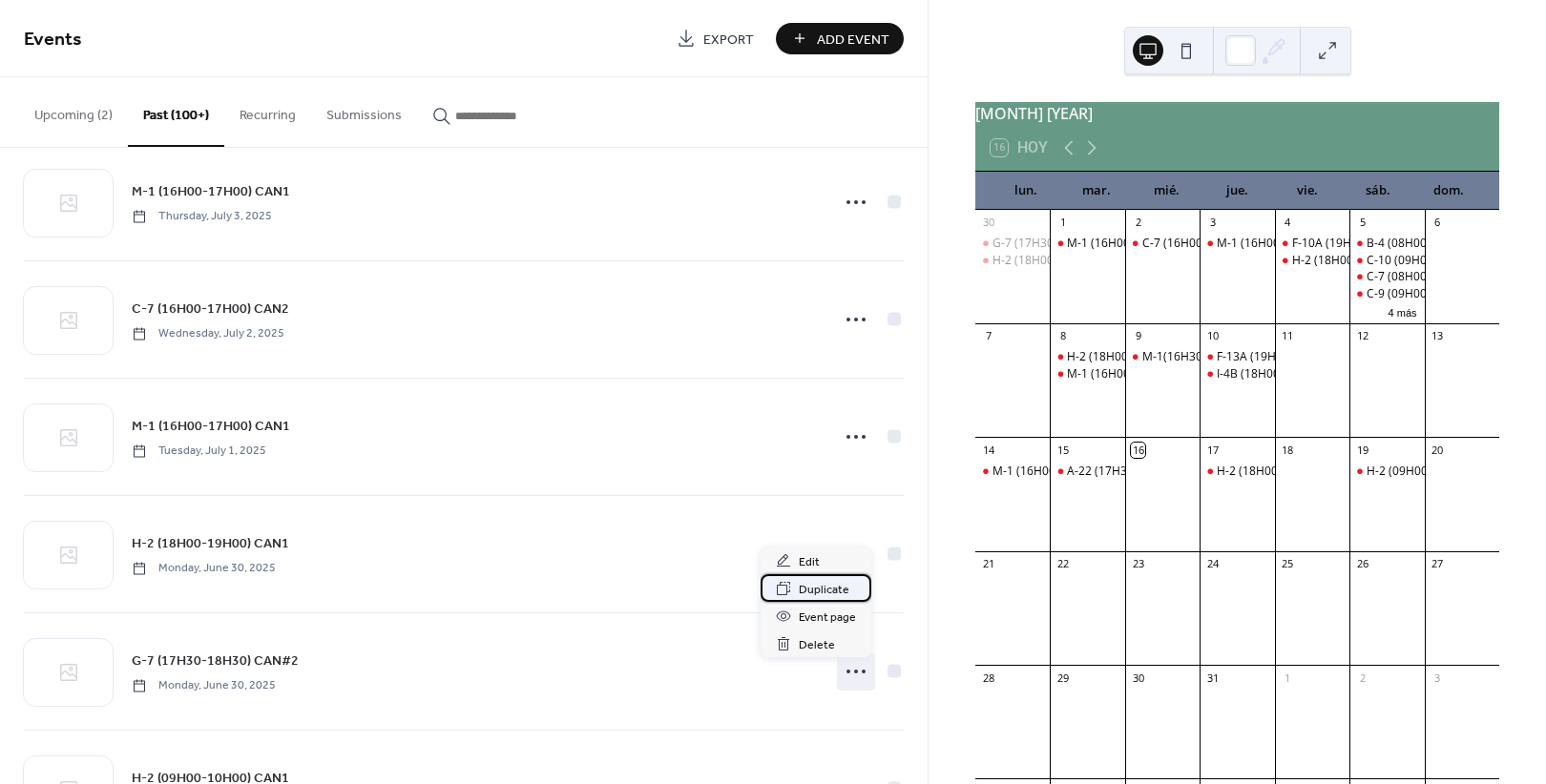 click on "Duplicate" at bounding box center [824, 589] 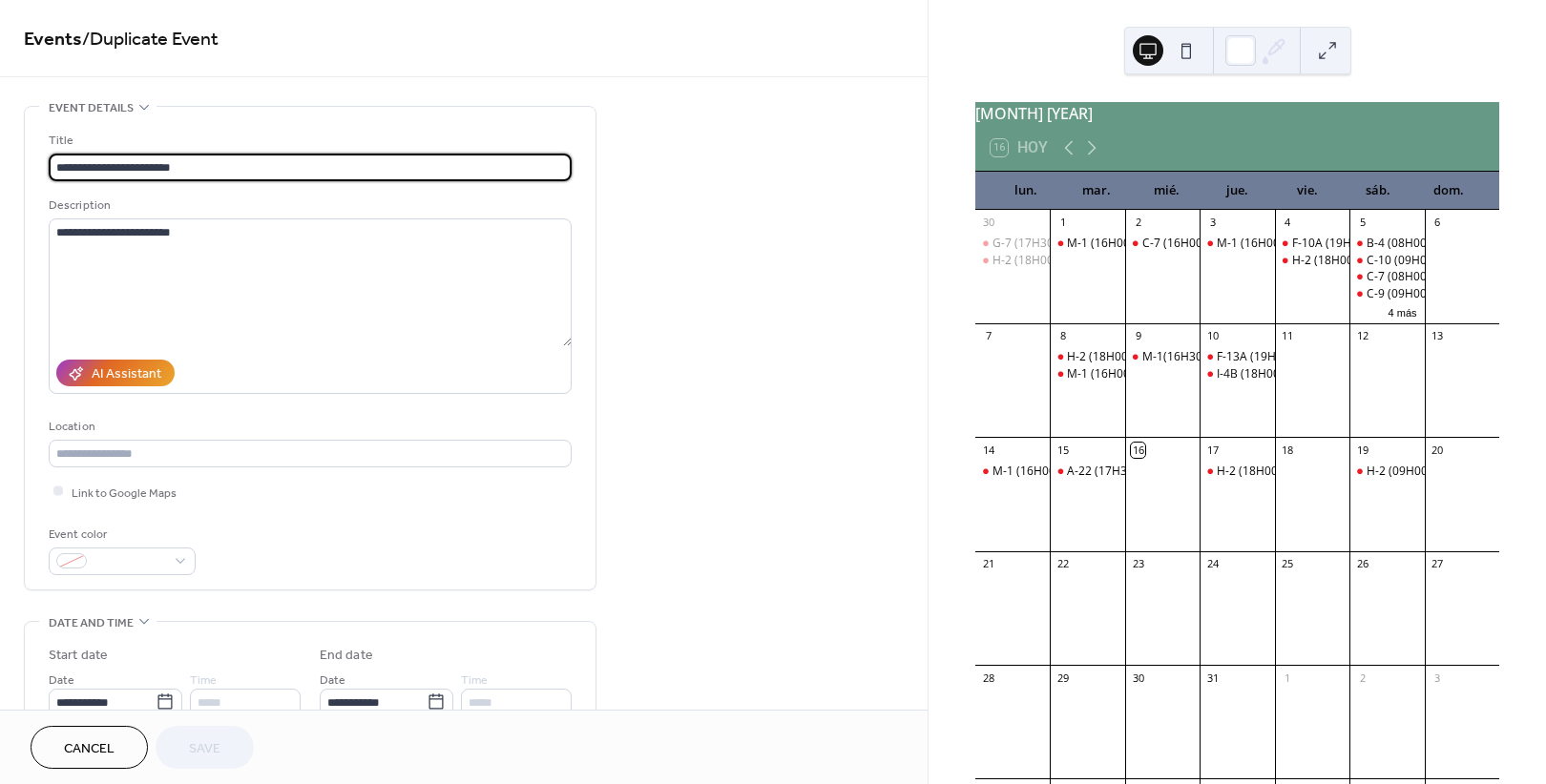 click on "**********" at bounding box center (310, 167) 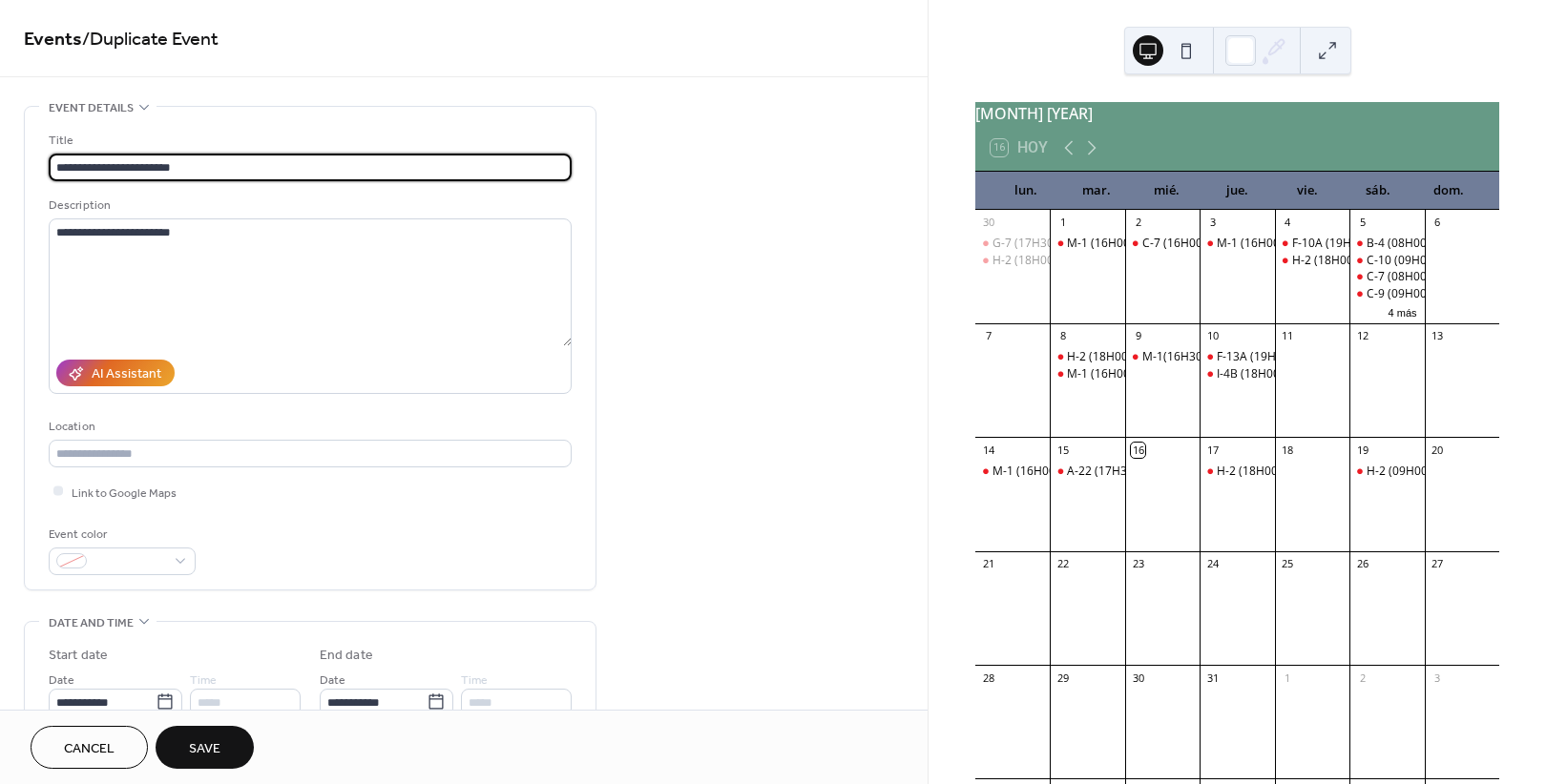 click on "**********" at bounding box center (310, 167) 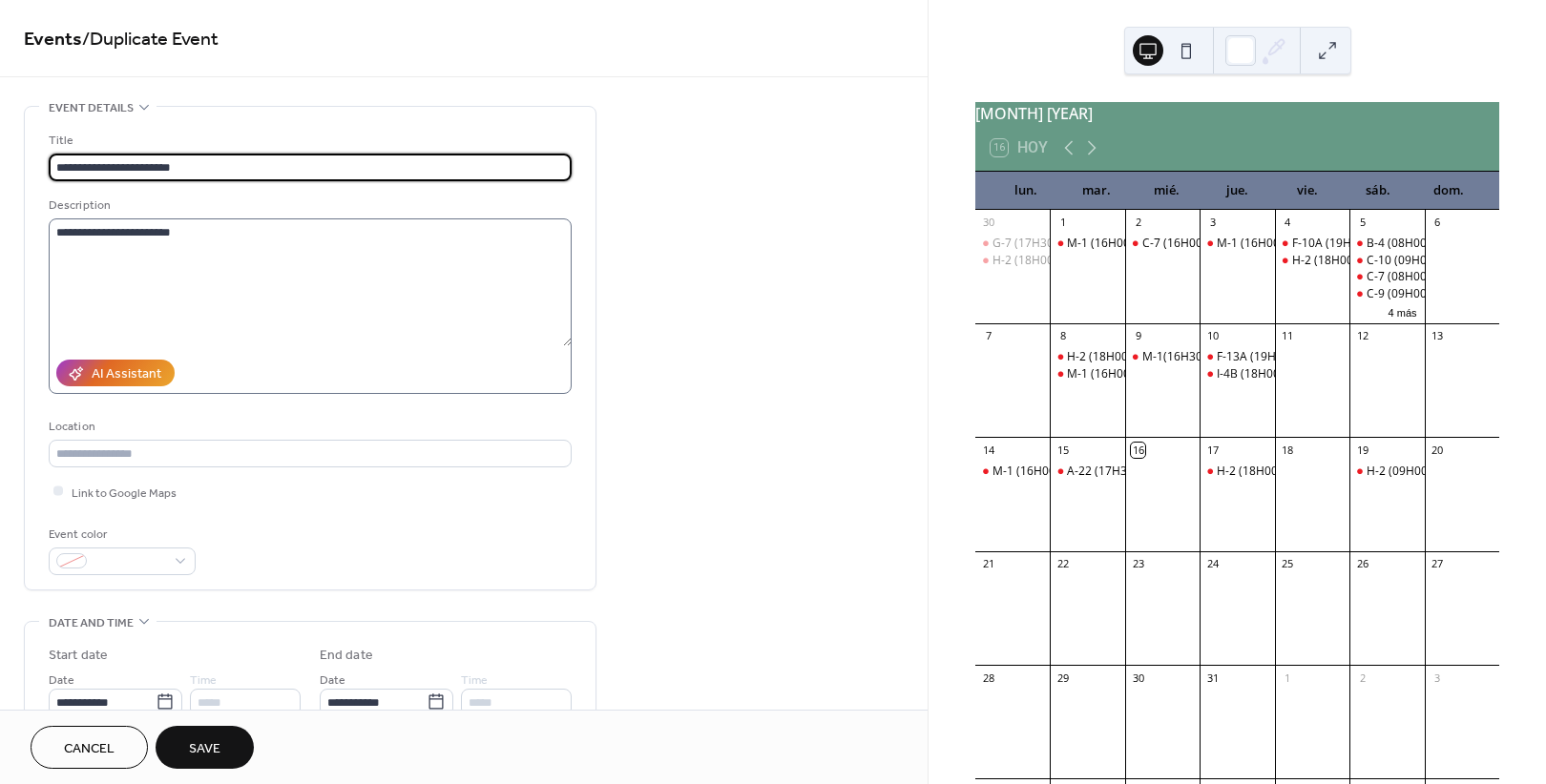 type on "**********" 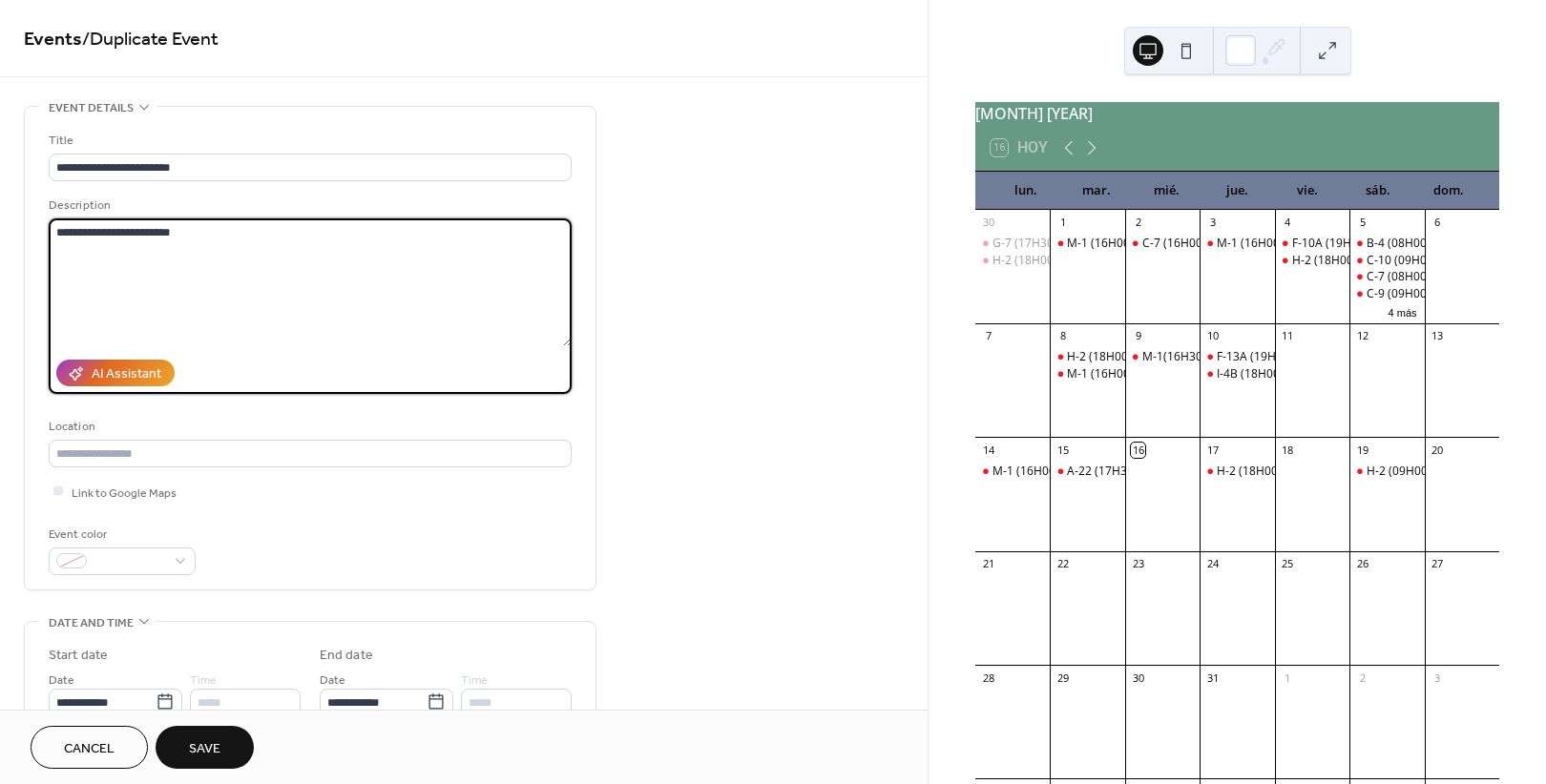 drag, startPoint x: 227, startPoint y: 223, endPoint x: -31, endPoint y: 200, distance: 259.02316 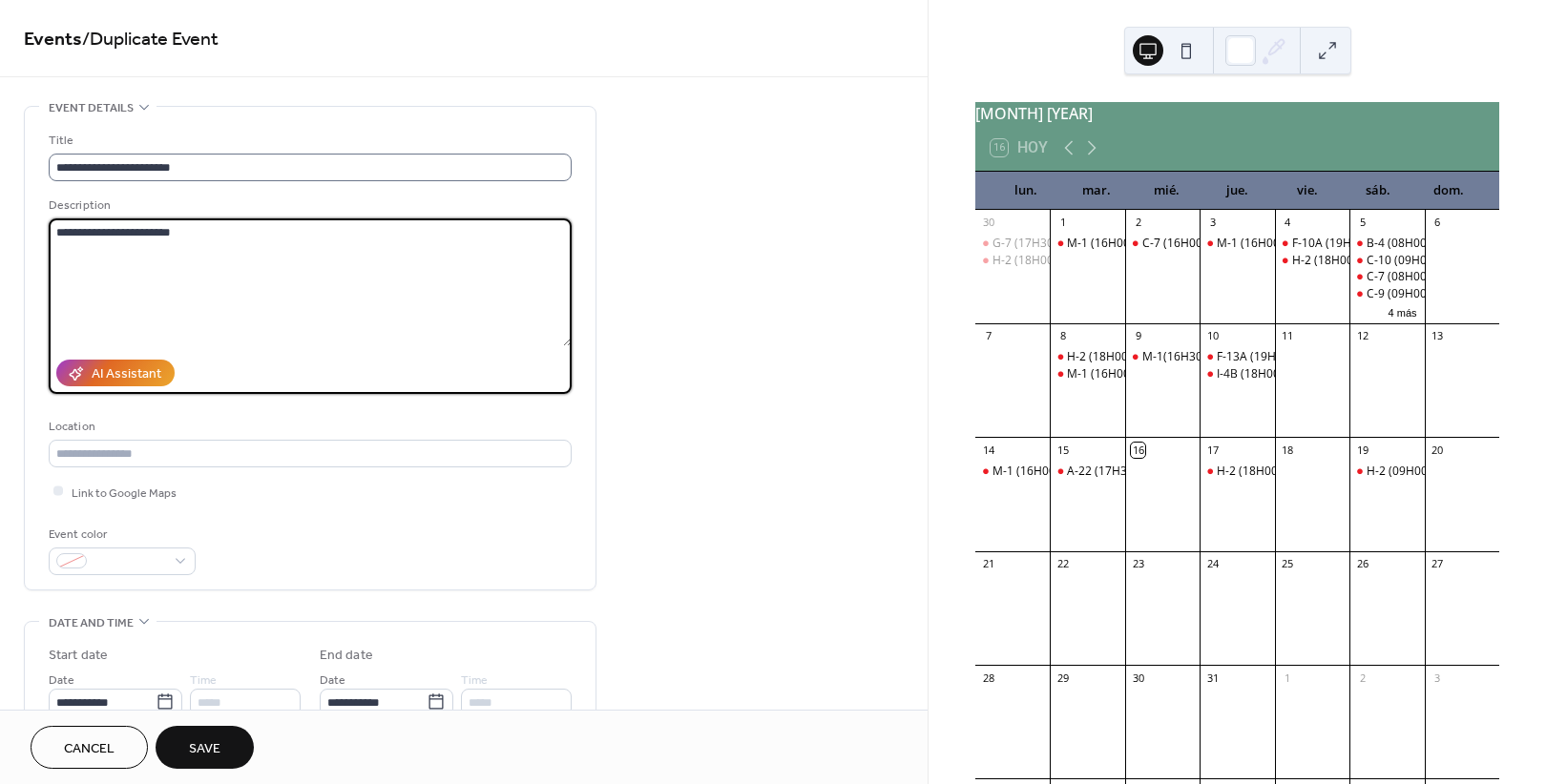 type on "**********" 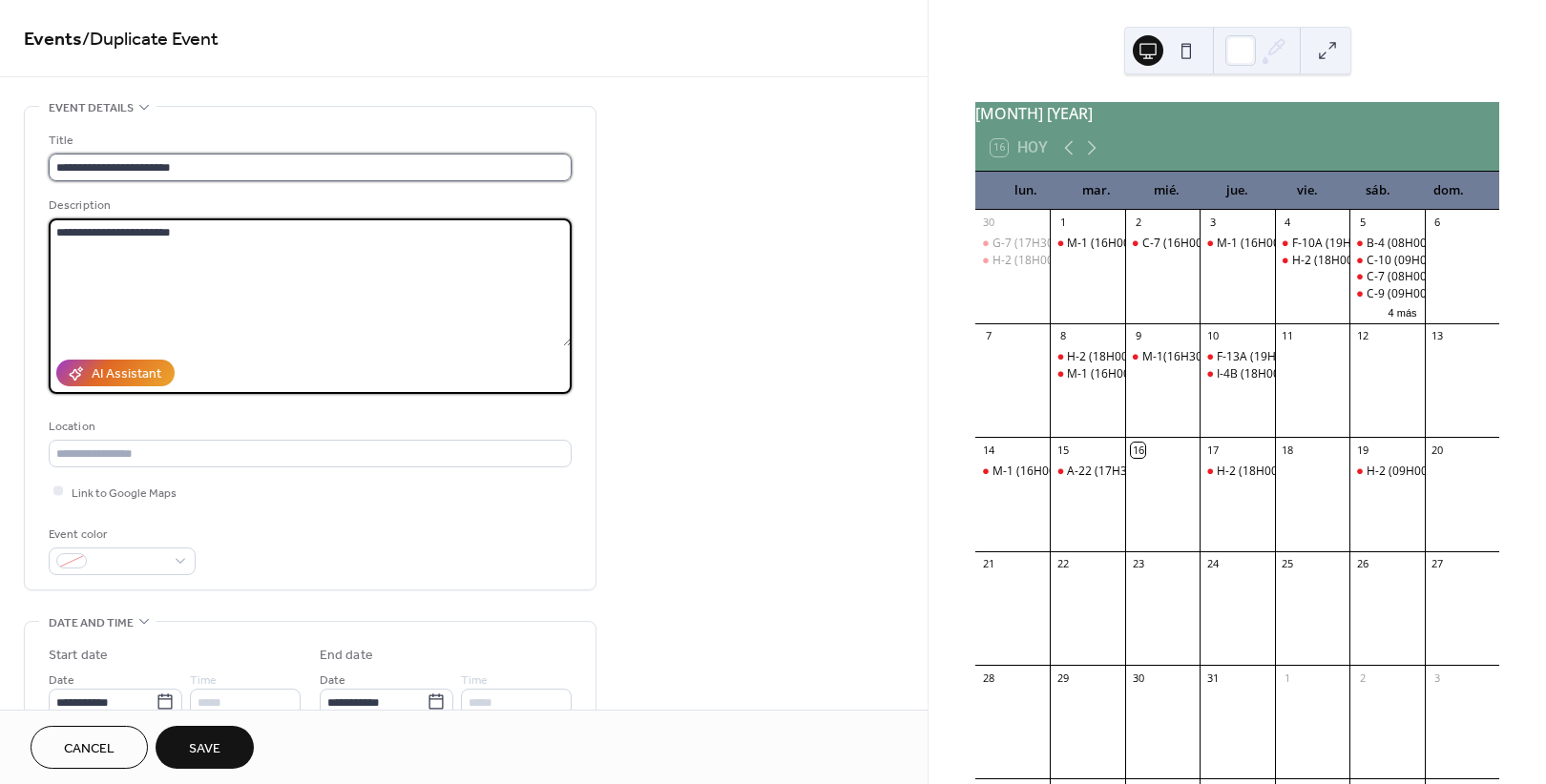 click on "**********" at bounding box center (310, 167) 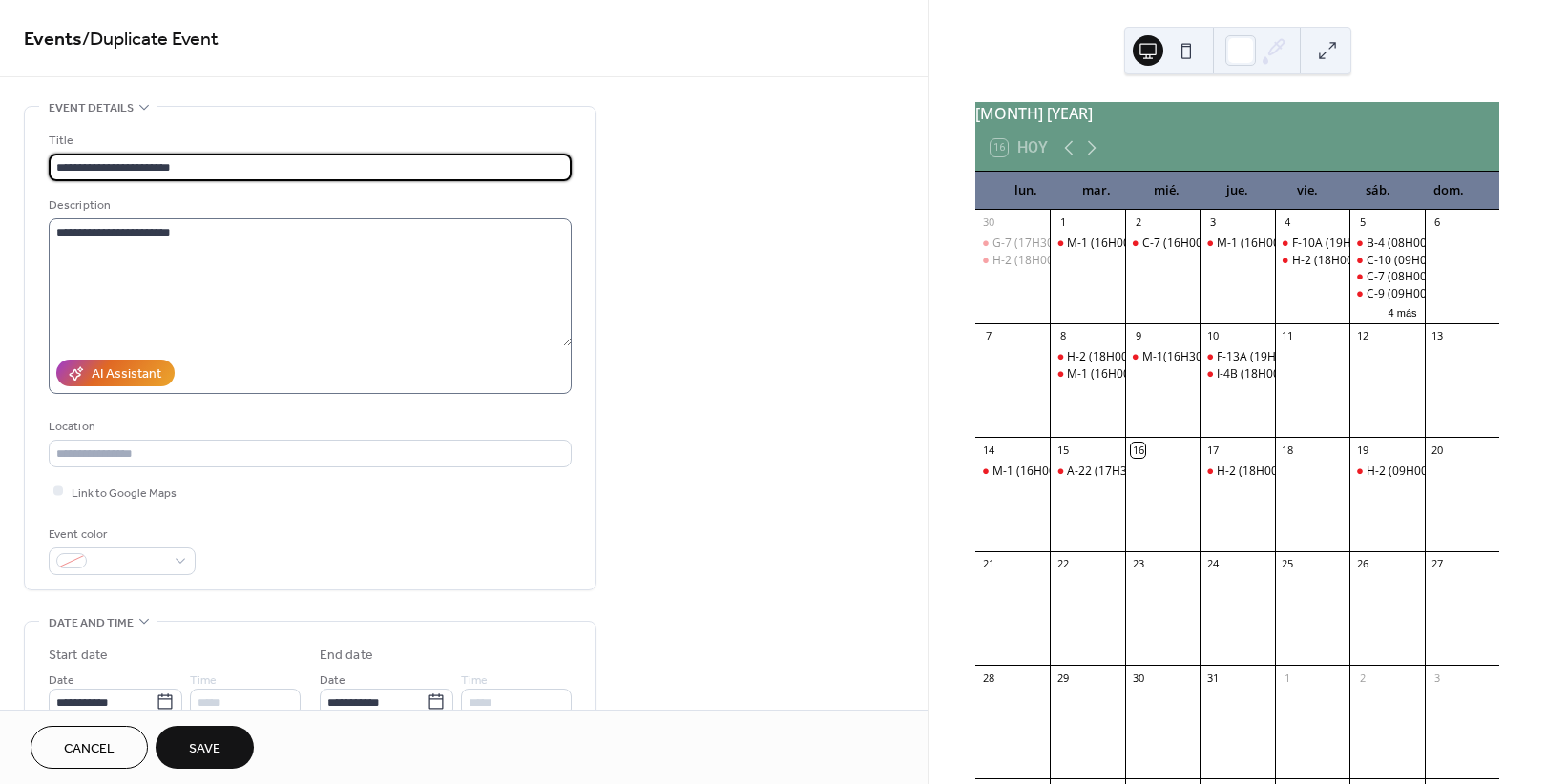 type on "**********" 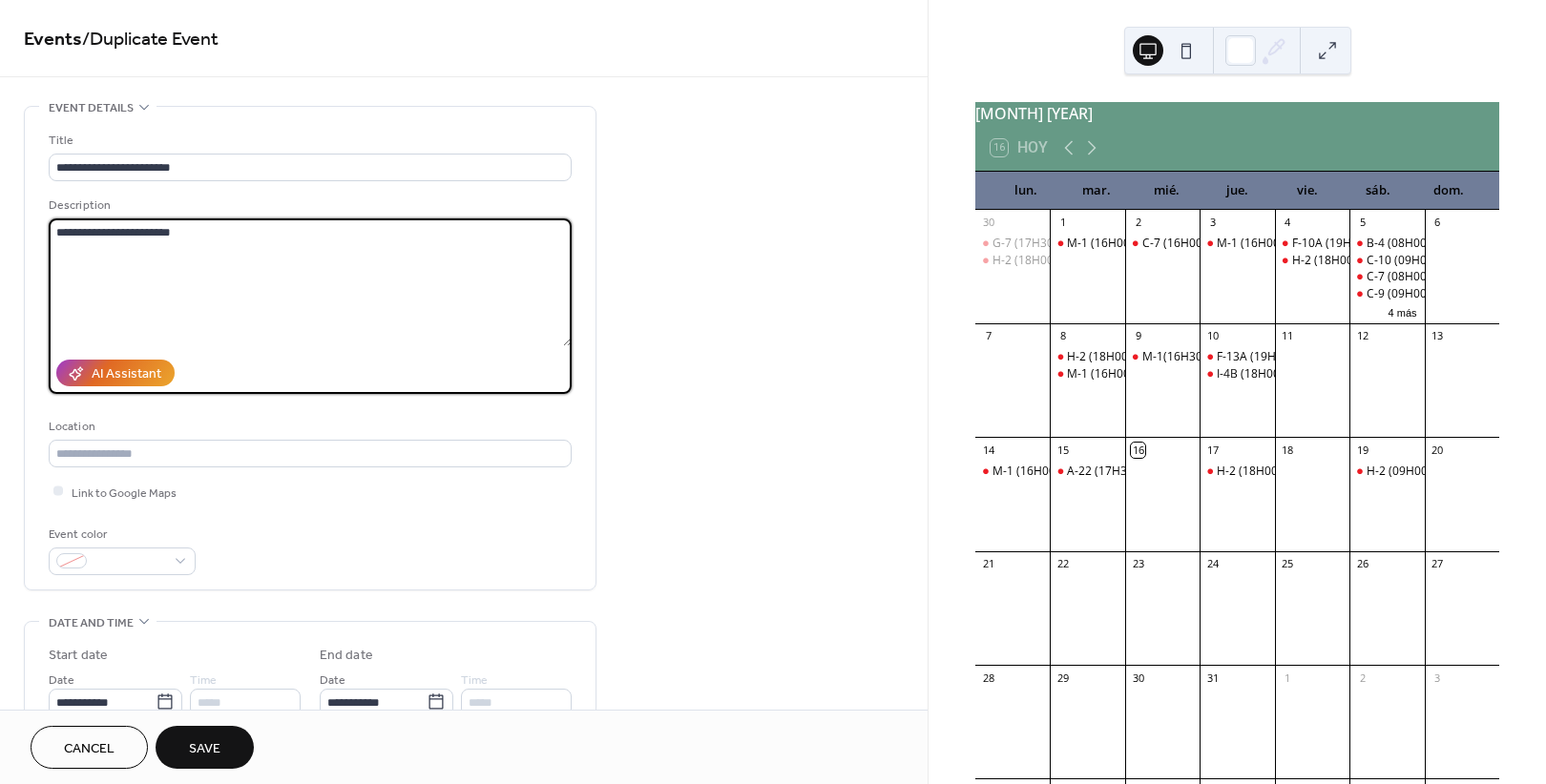 click on "**********" at bounding box center [310, 282] 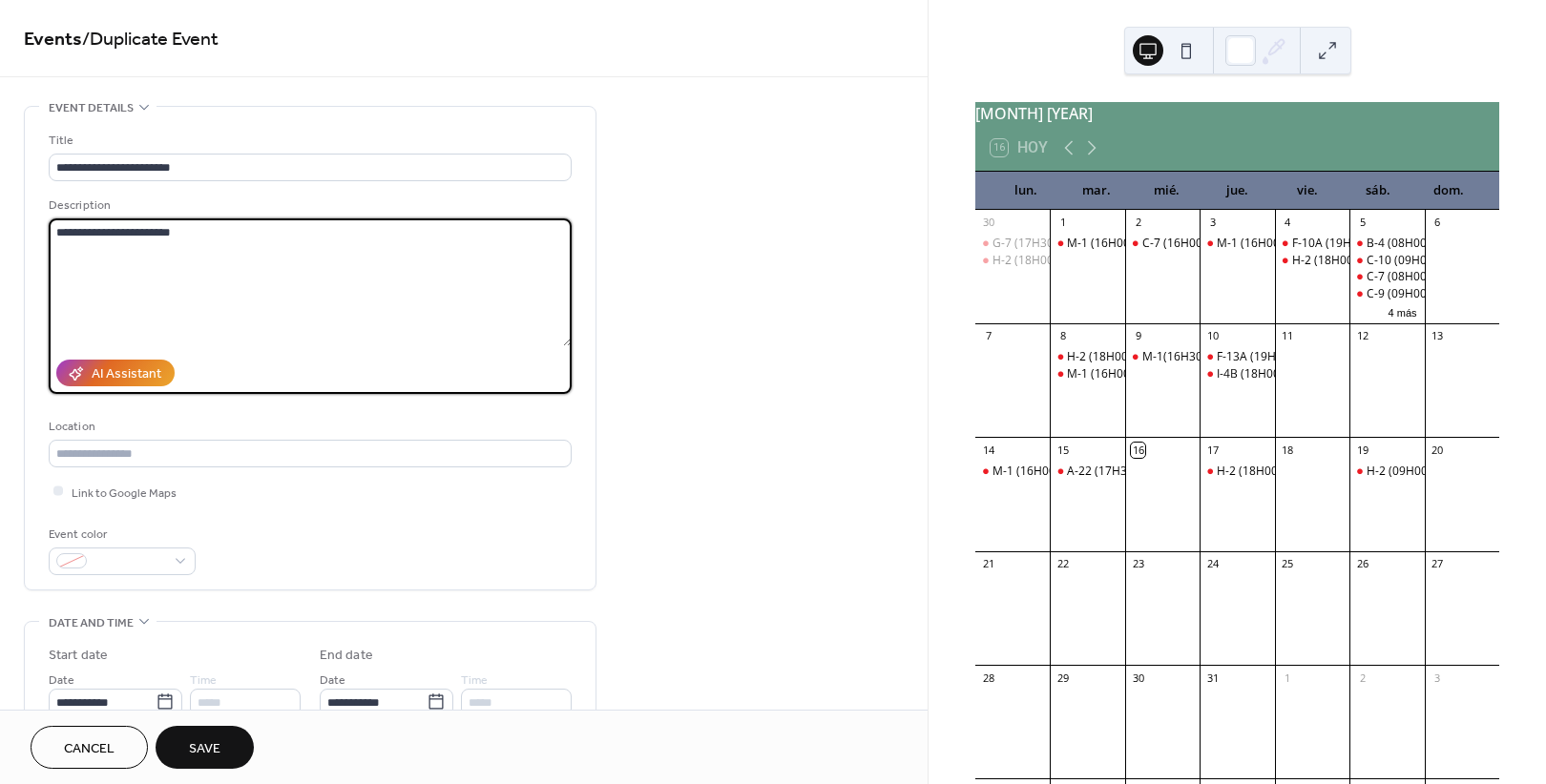 type on "**********" 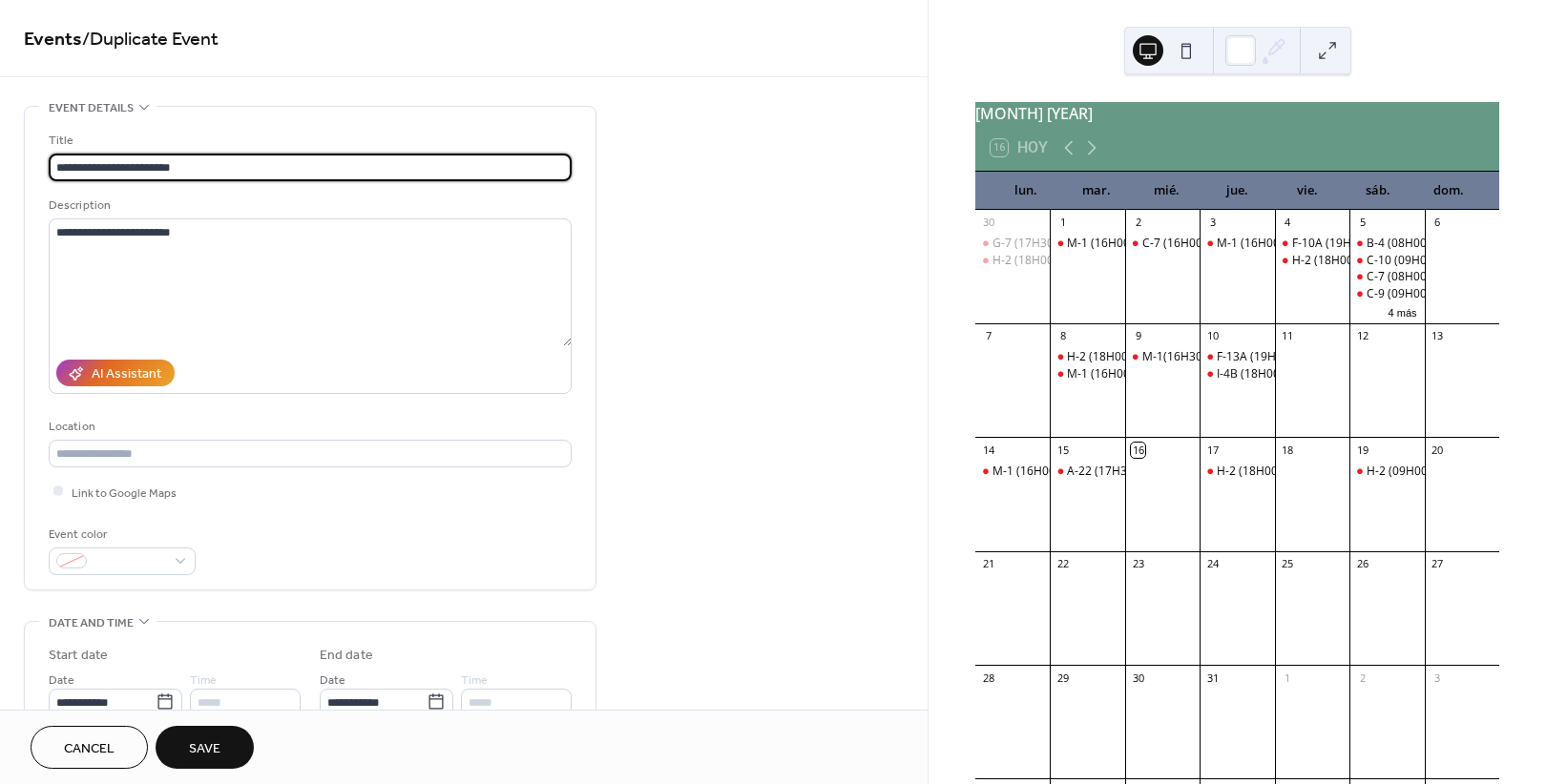 click on "**********" at bounding box center [310, 167] 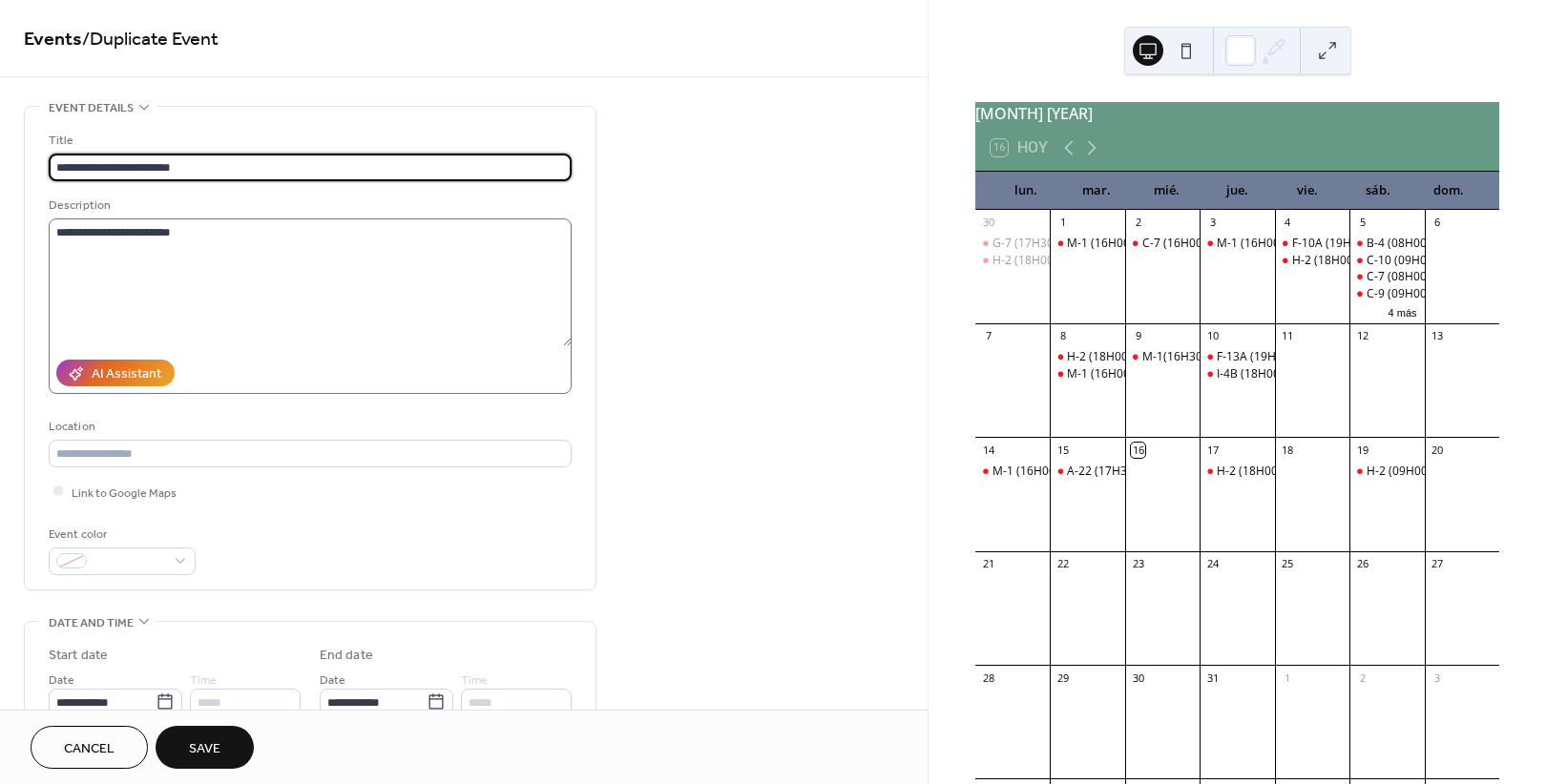 type on "**********" 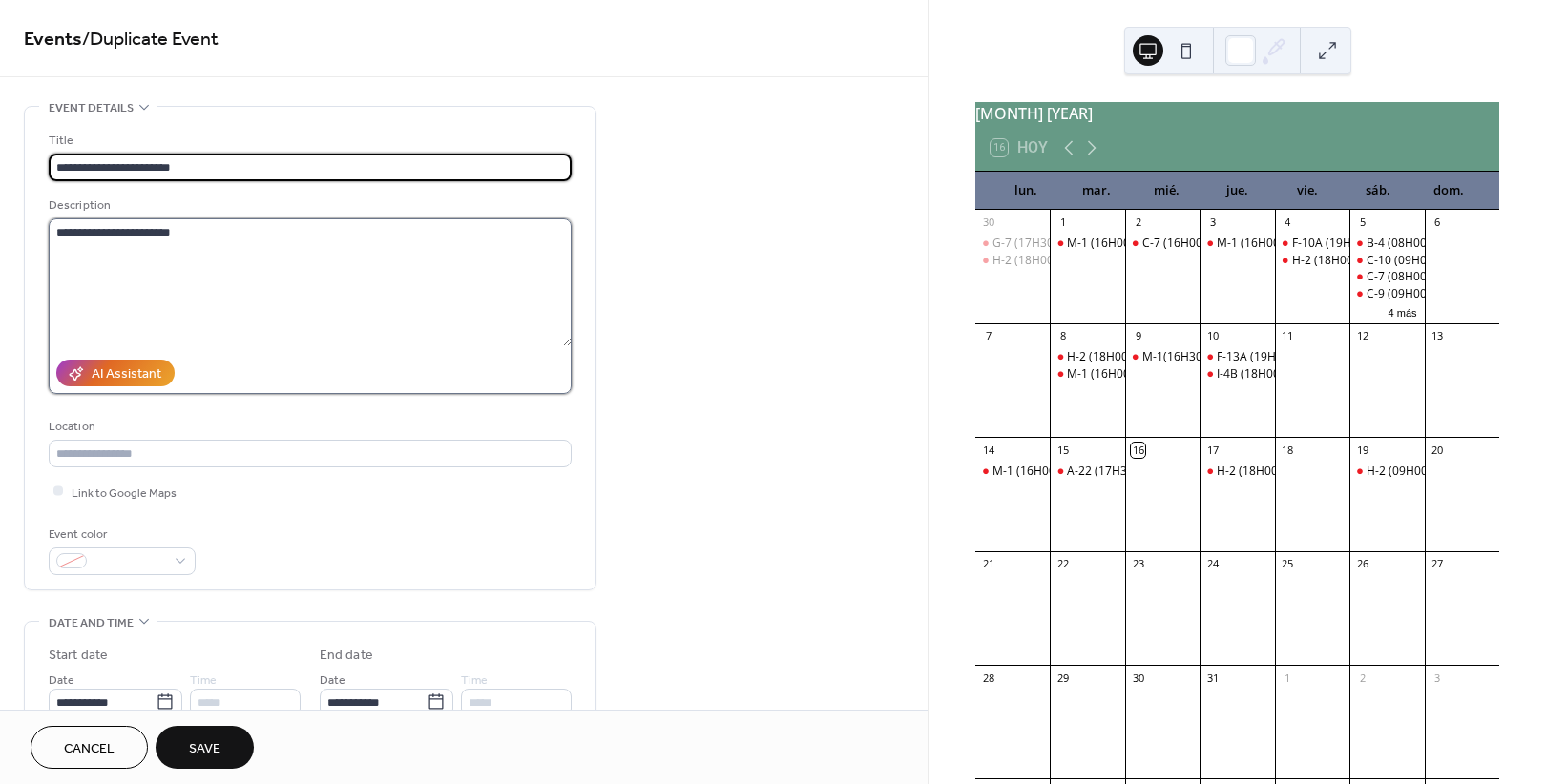 click on "**********" at bounding box center [310, 282] 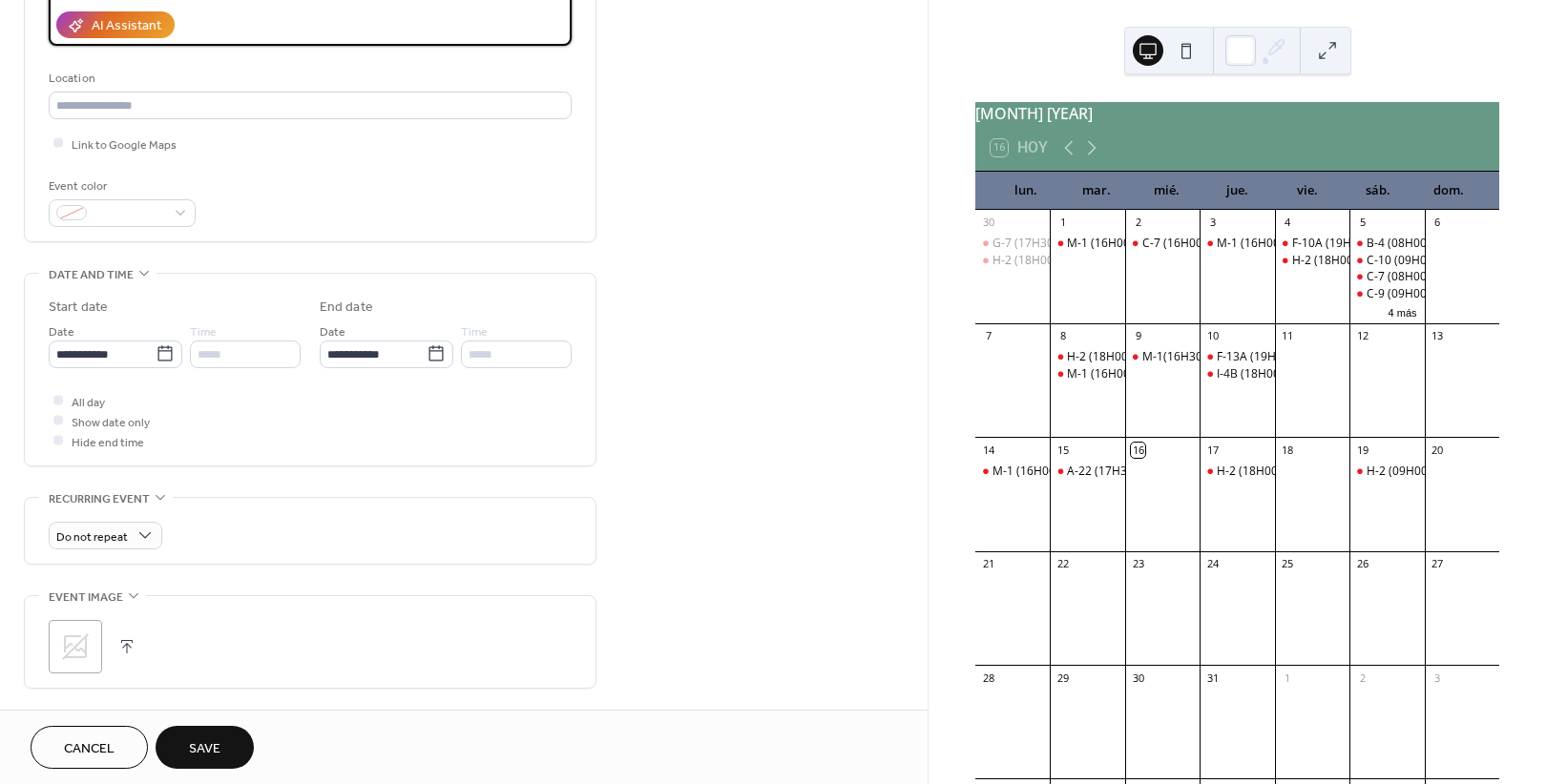 scroll, scrollTop: 358, scrollLeft: 0, axis: vertical 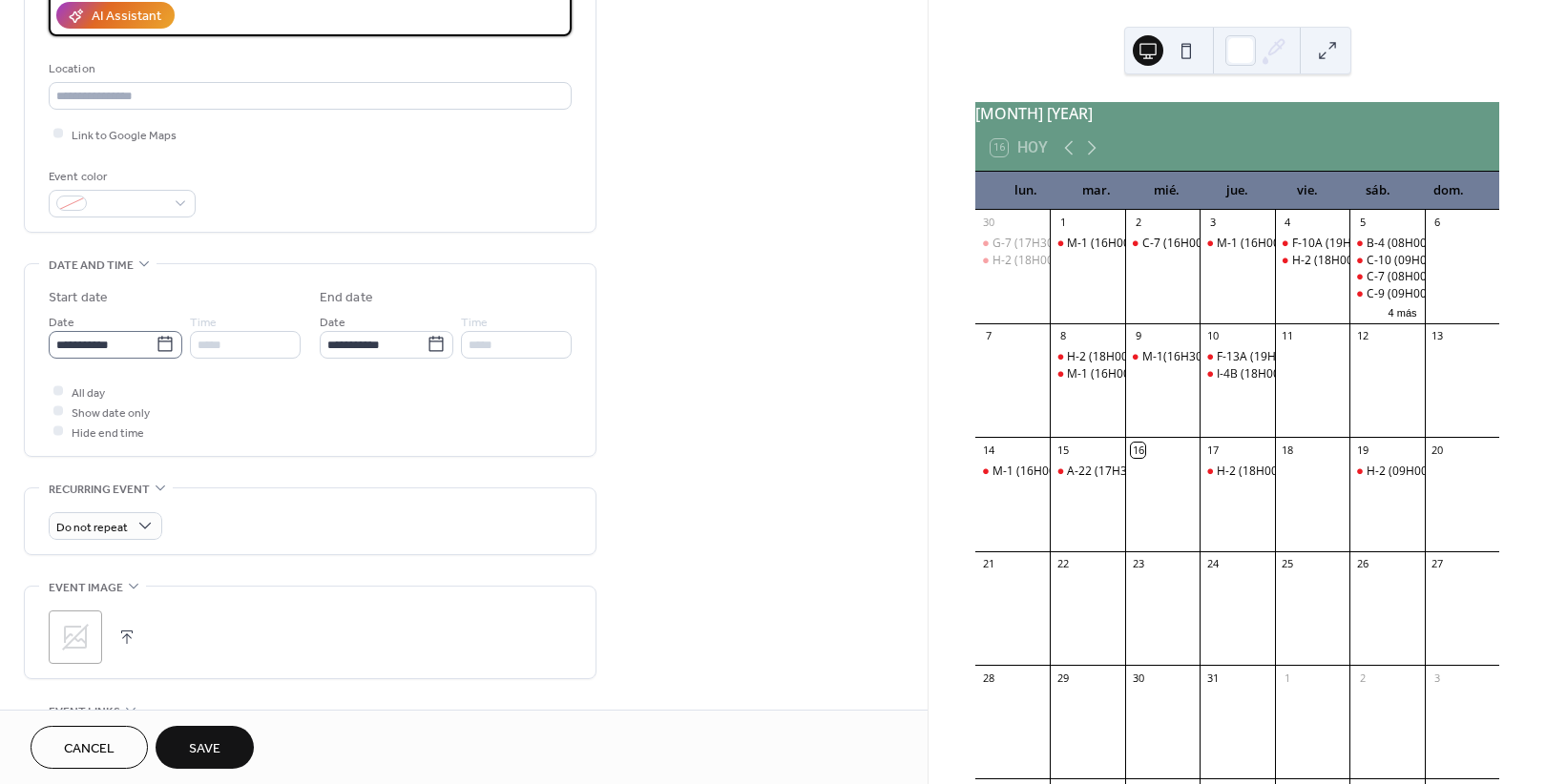 type on "**********" 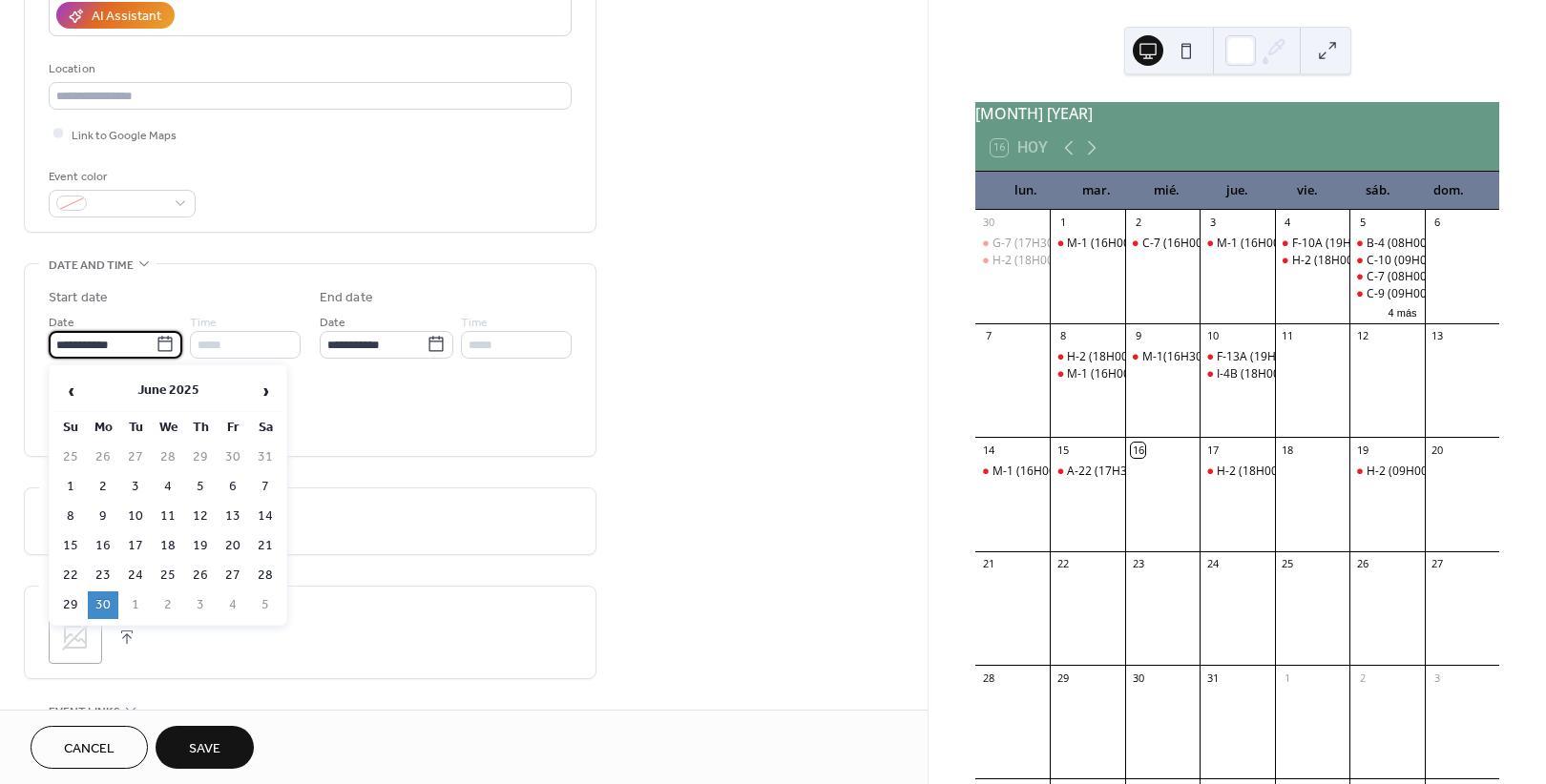 click on "**********" at bounding box center [102, 344] 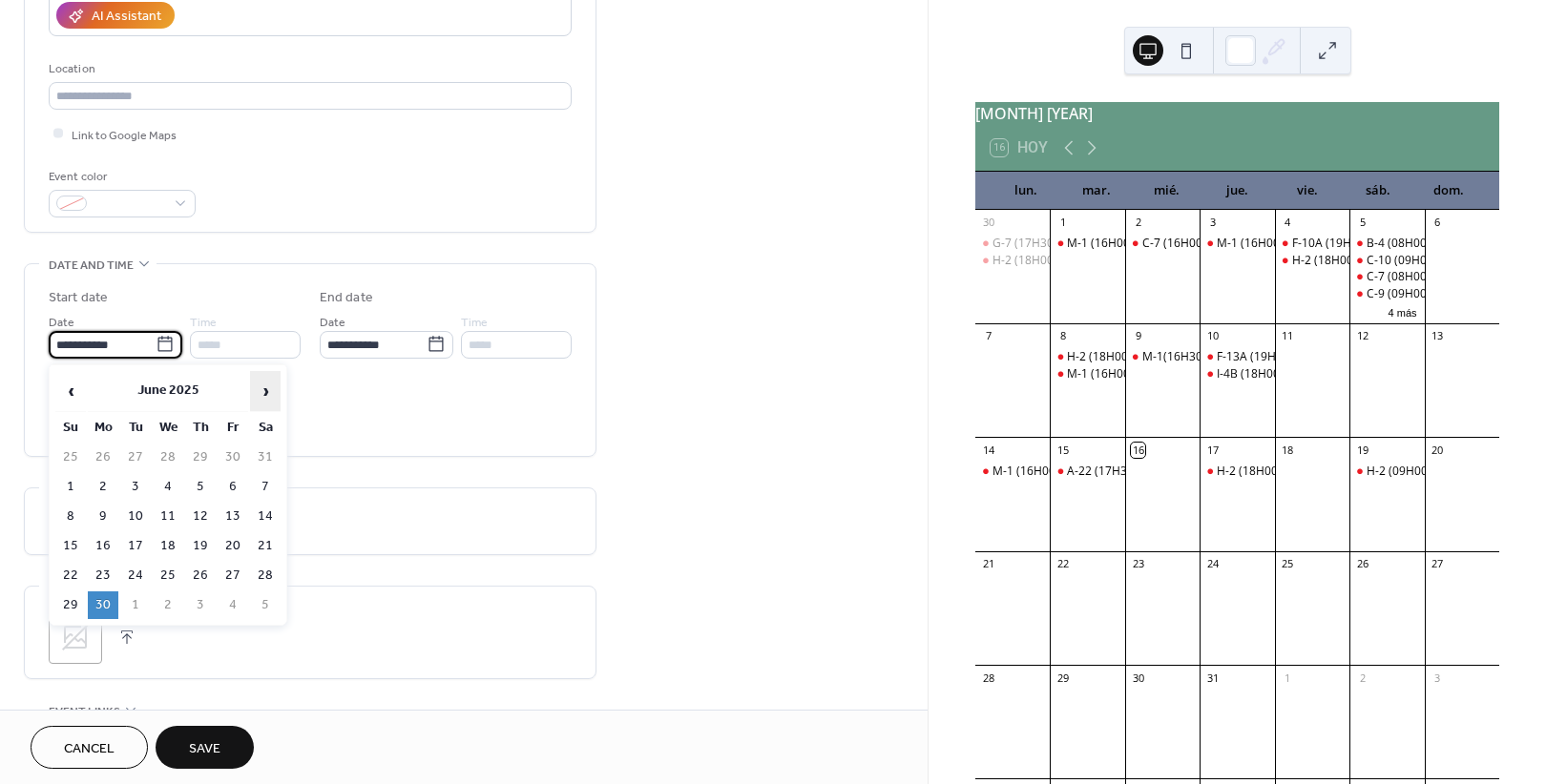 click on "›" at bounding box center [265, 391] 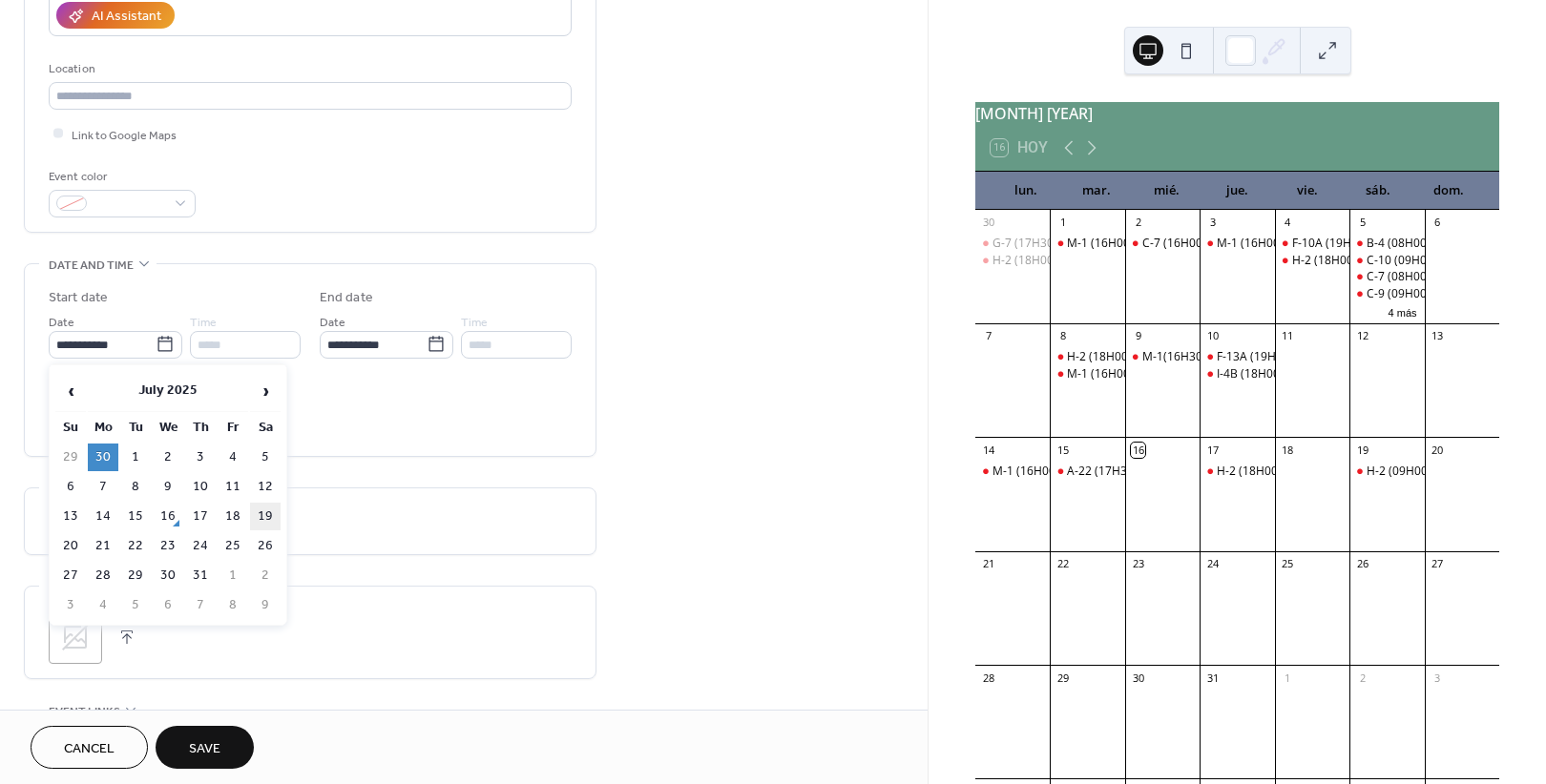 click on "19" at bounding box center (265, 516) 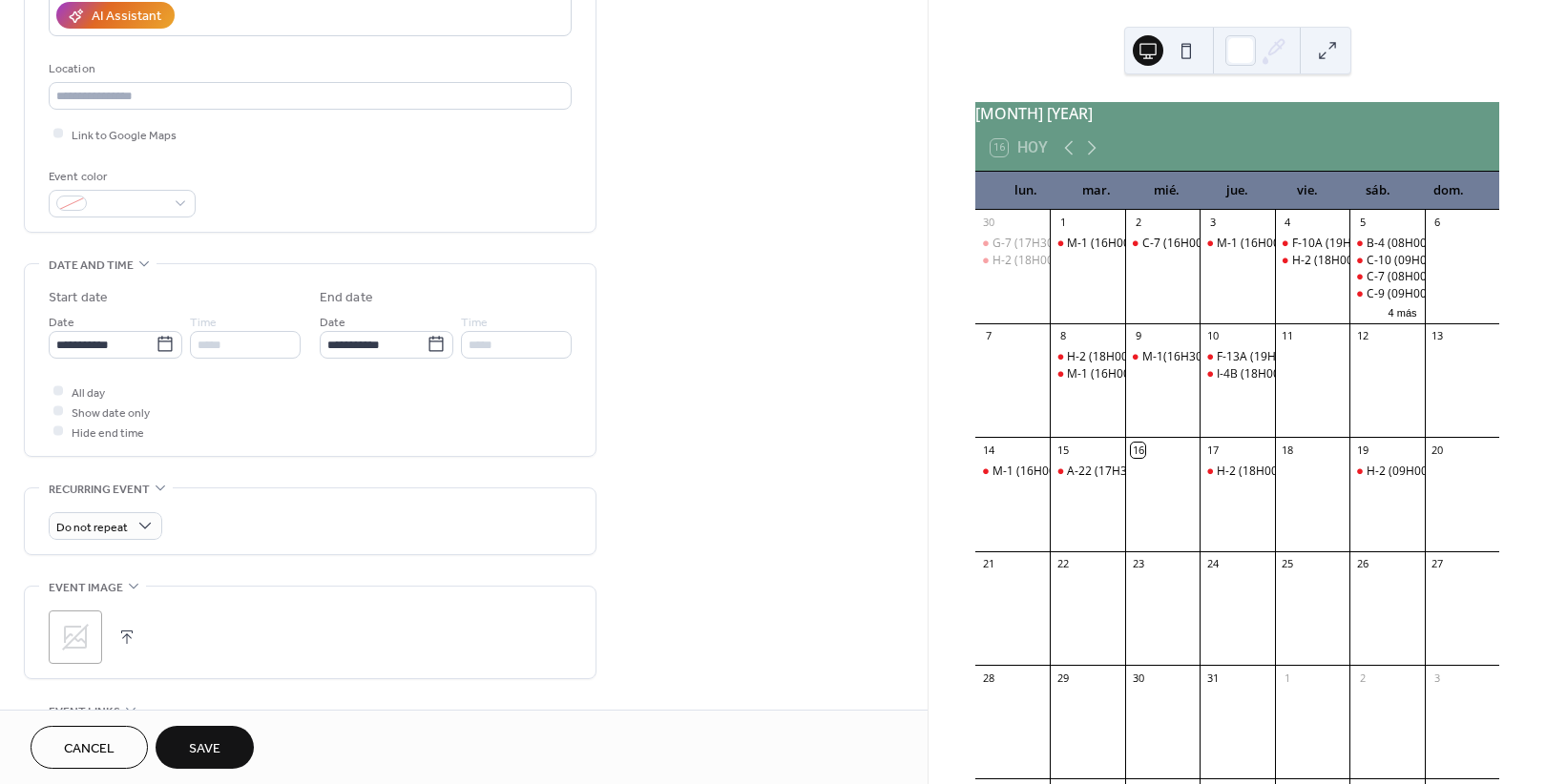 click on "Save" at bounding box center [204, 749] 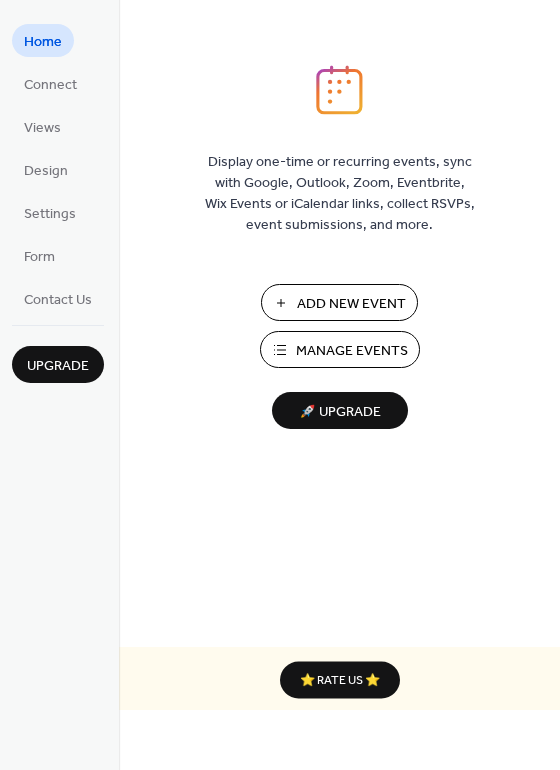 scroll, scrollTop: 0, scrollLeft: 0, axis: both 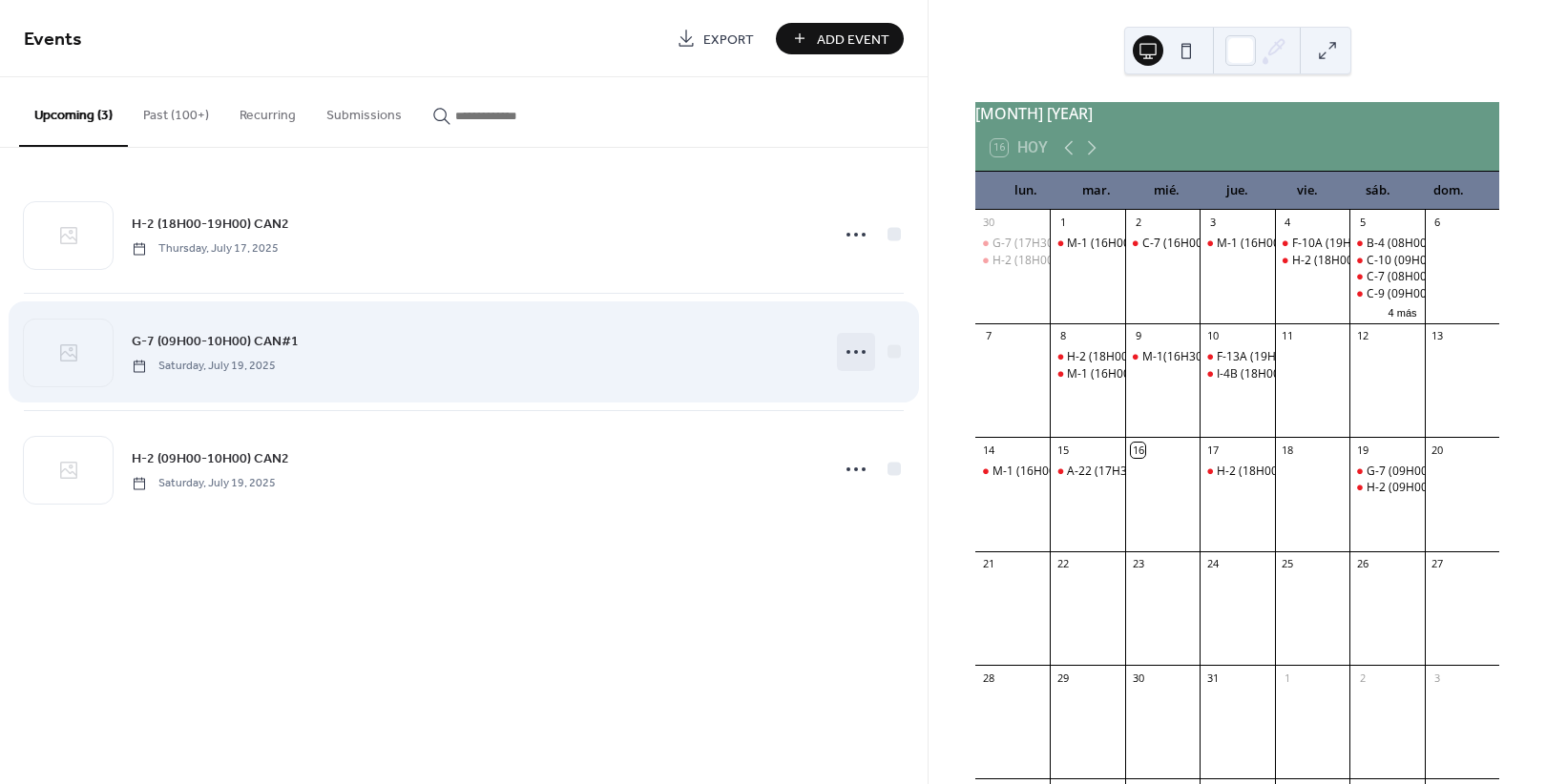 click 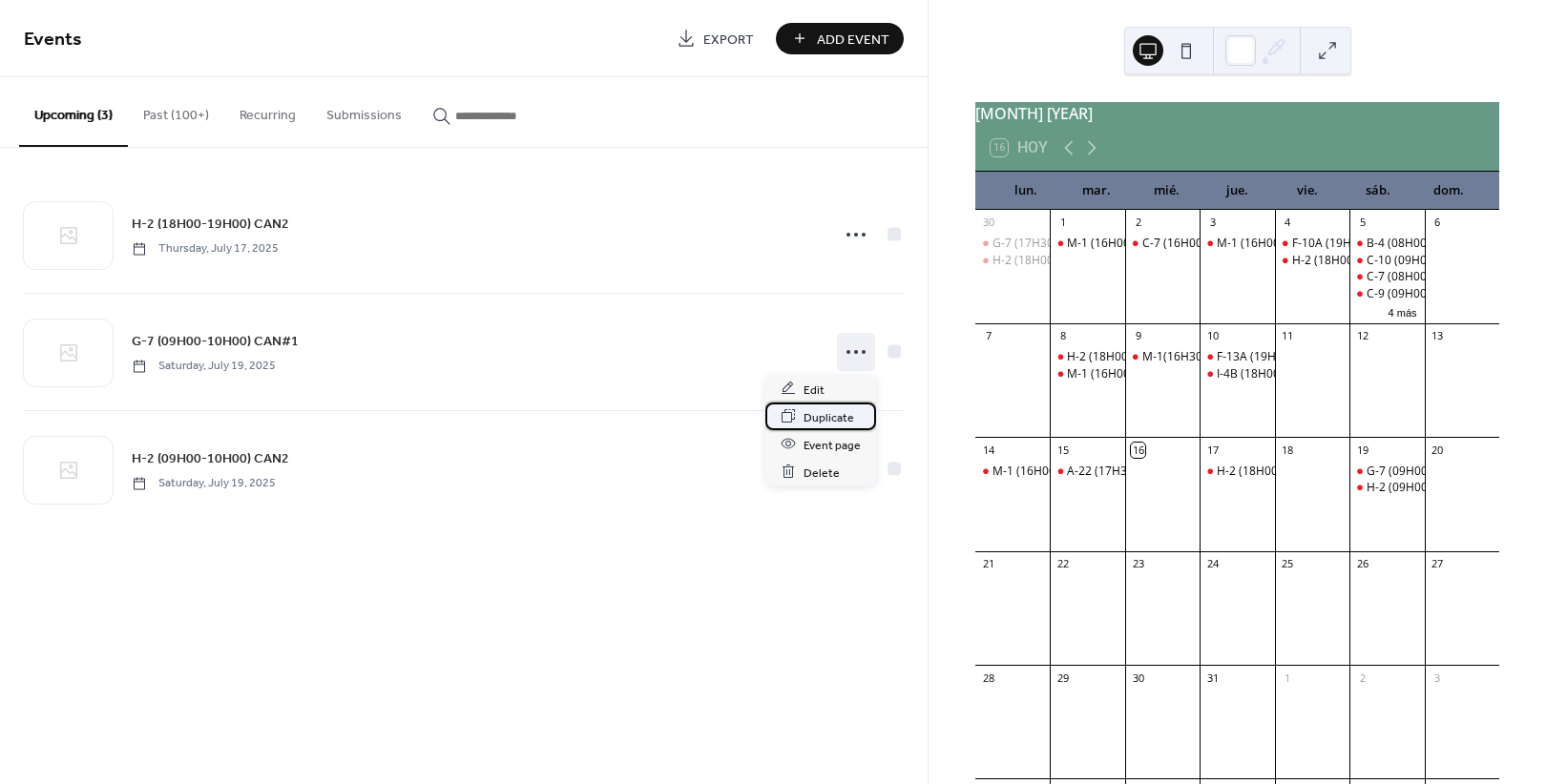 click on "Duplicate" at bounding box center [828, 417] 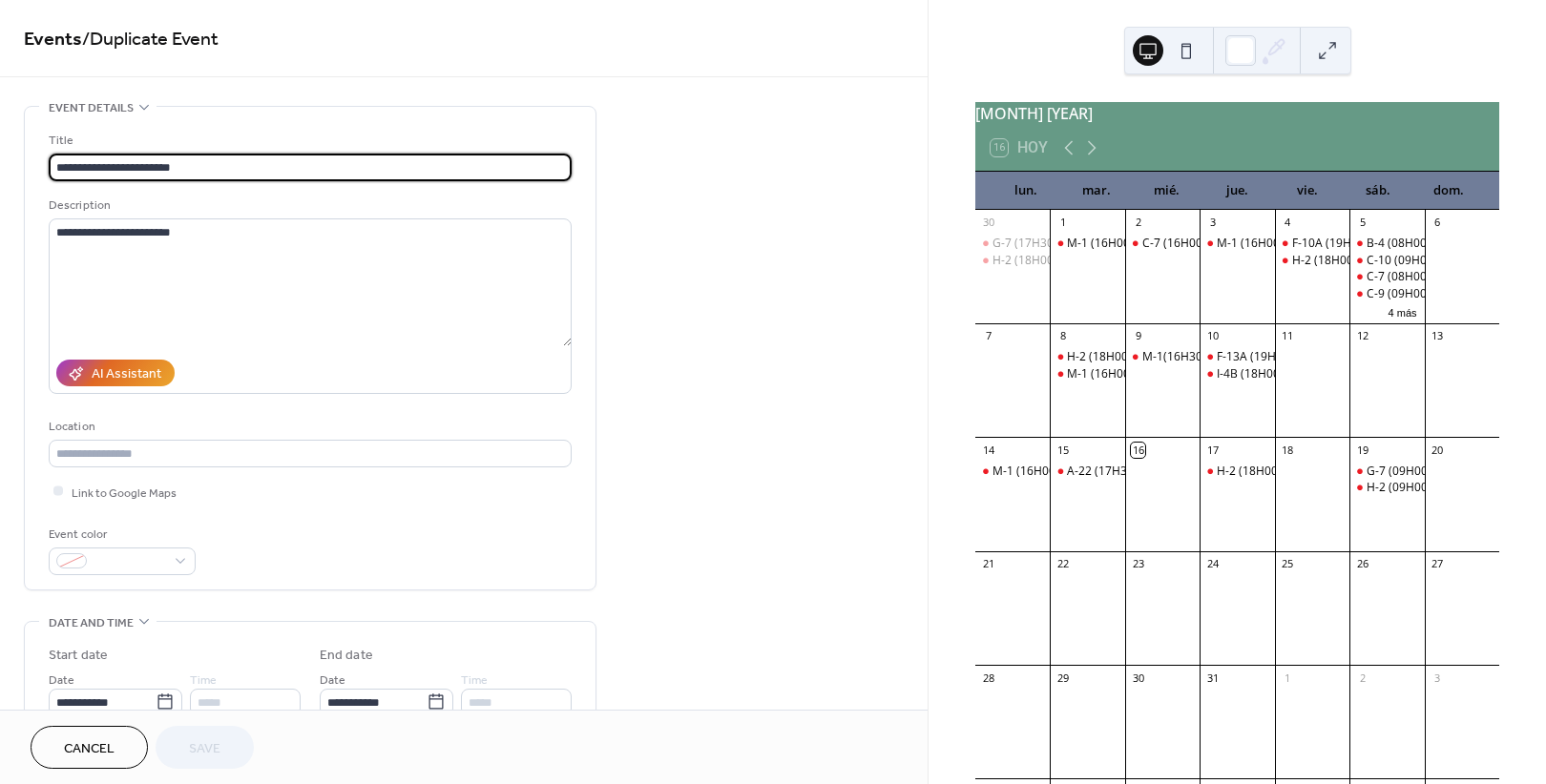 drag, startPoint x: 76, startPoint y: 163, endPoint x: -18, endPoint y: 160, distance: 94.04786 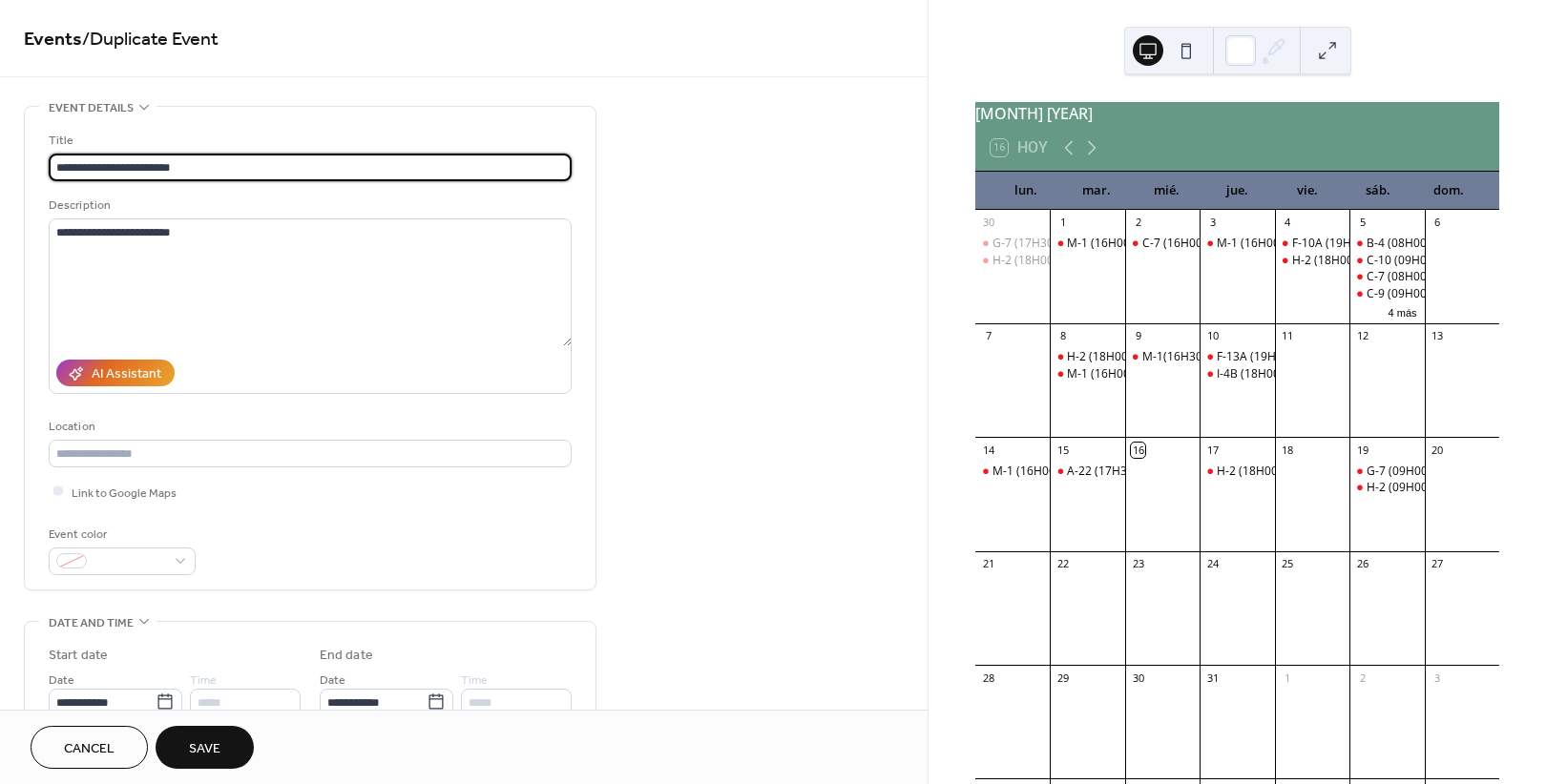 drag, startPoint x: 234, startPoint y: 168, endPoint x: -47, endPoint y: 130, distance: 283.55775 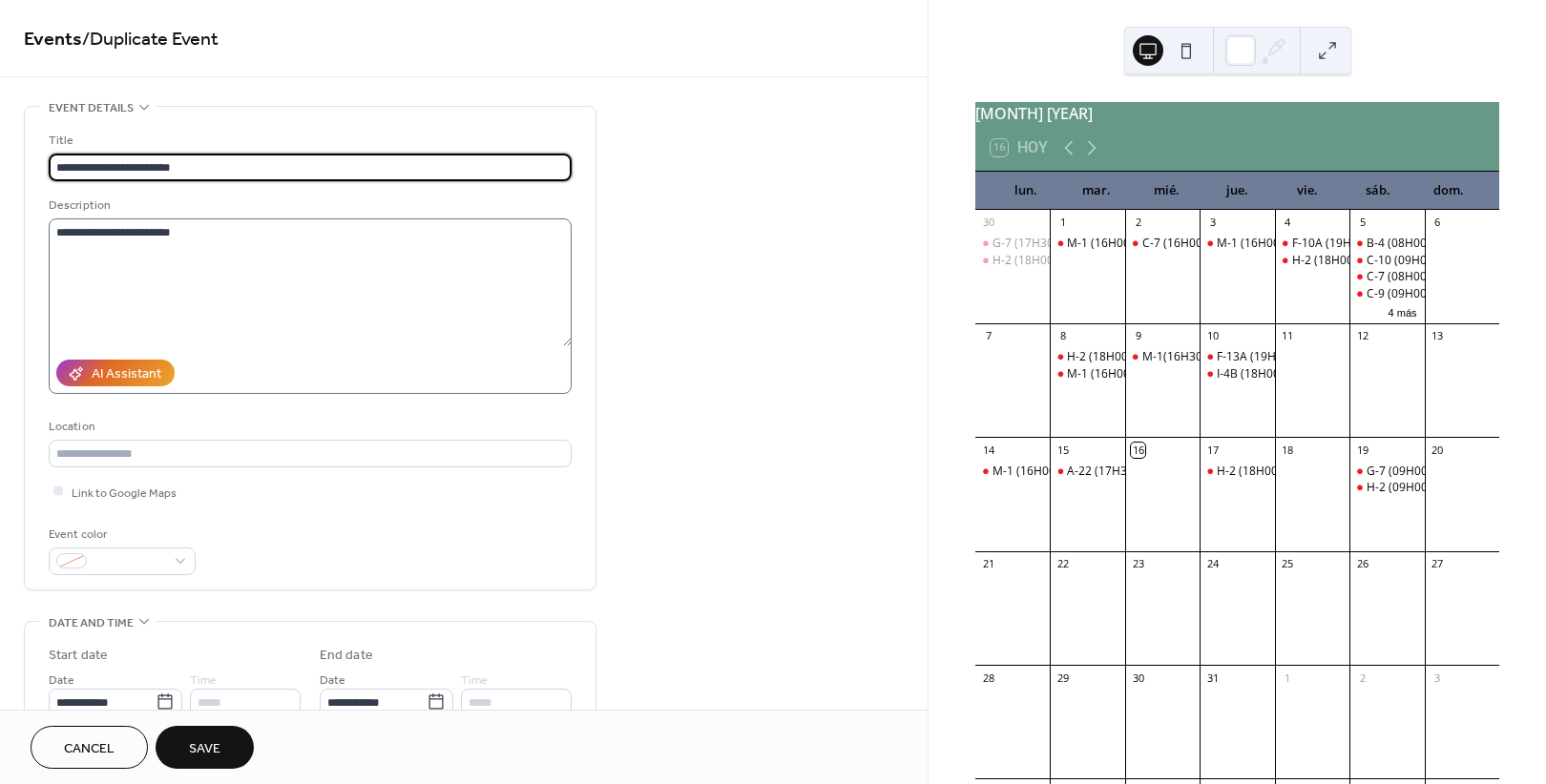 type on "**********" 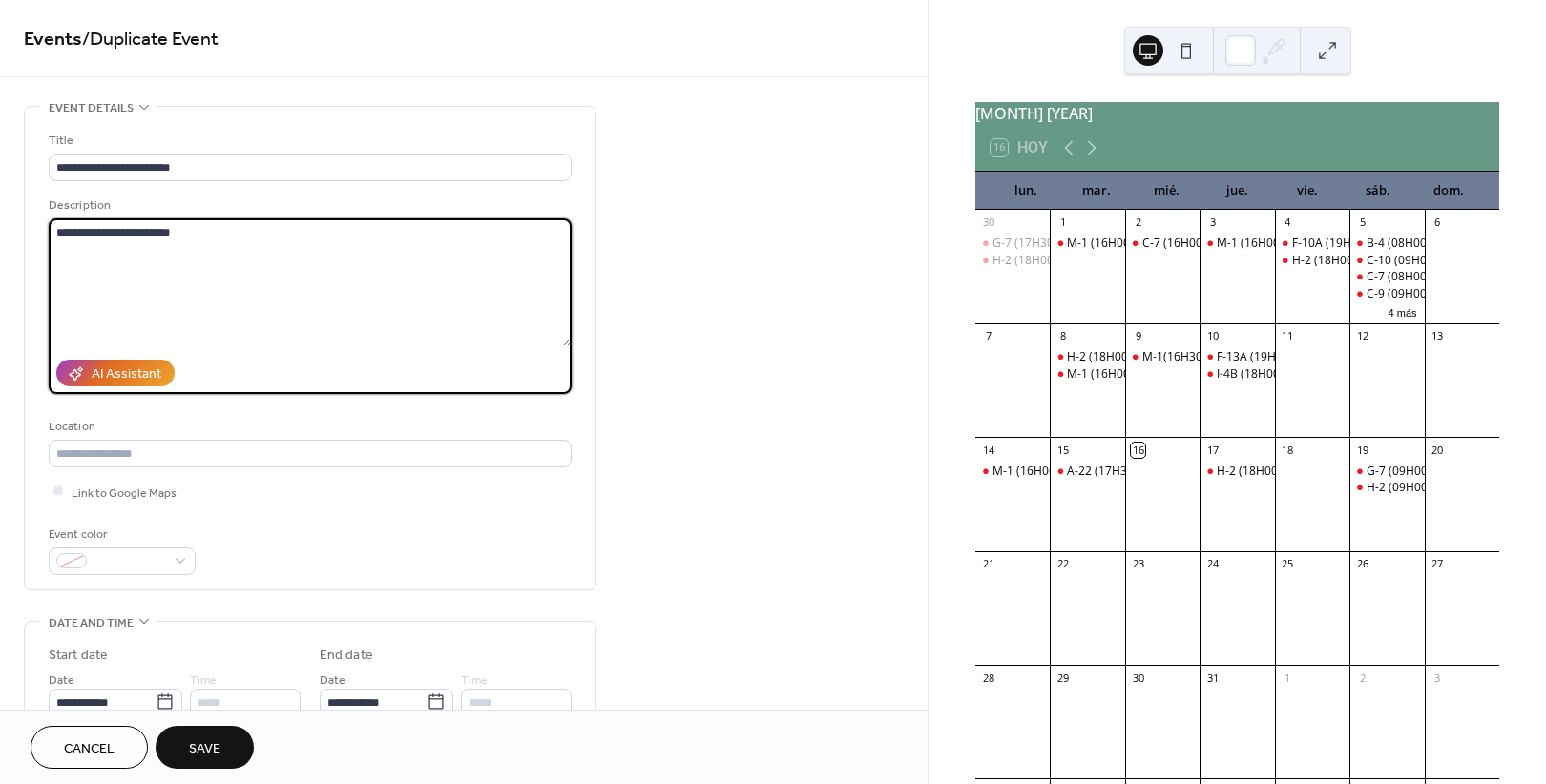 drag, startPoint x: 221, startPoint y: 229, endPoint x: -38, endPoint y: 227, distance: 259.00772 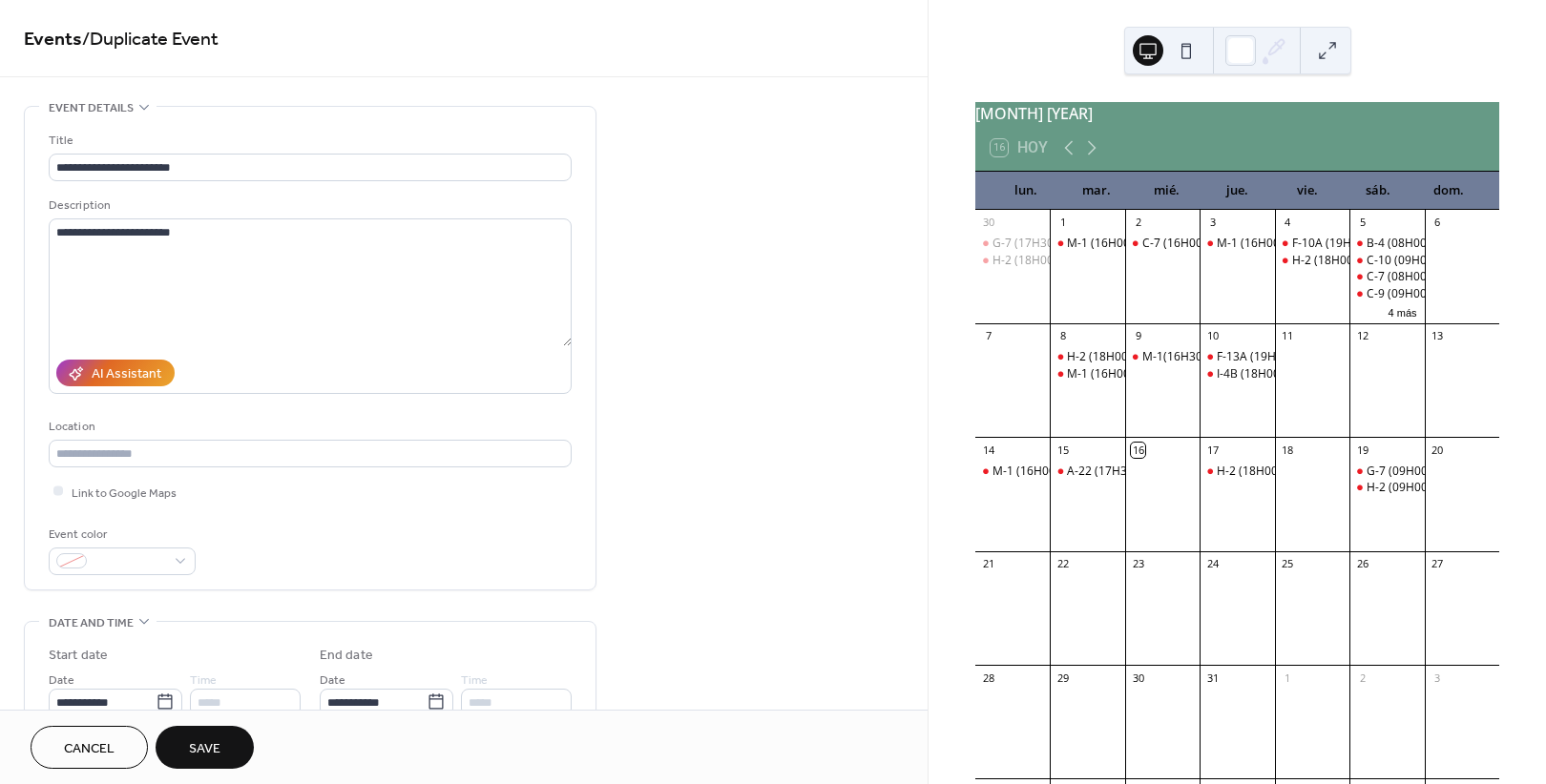 click on "Save" at bounding box center (204, 749) 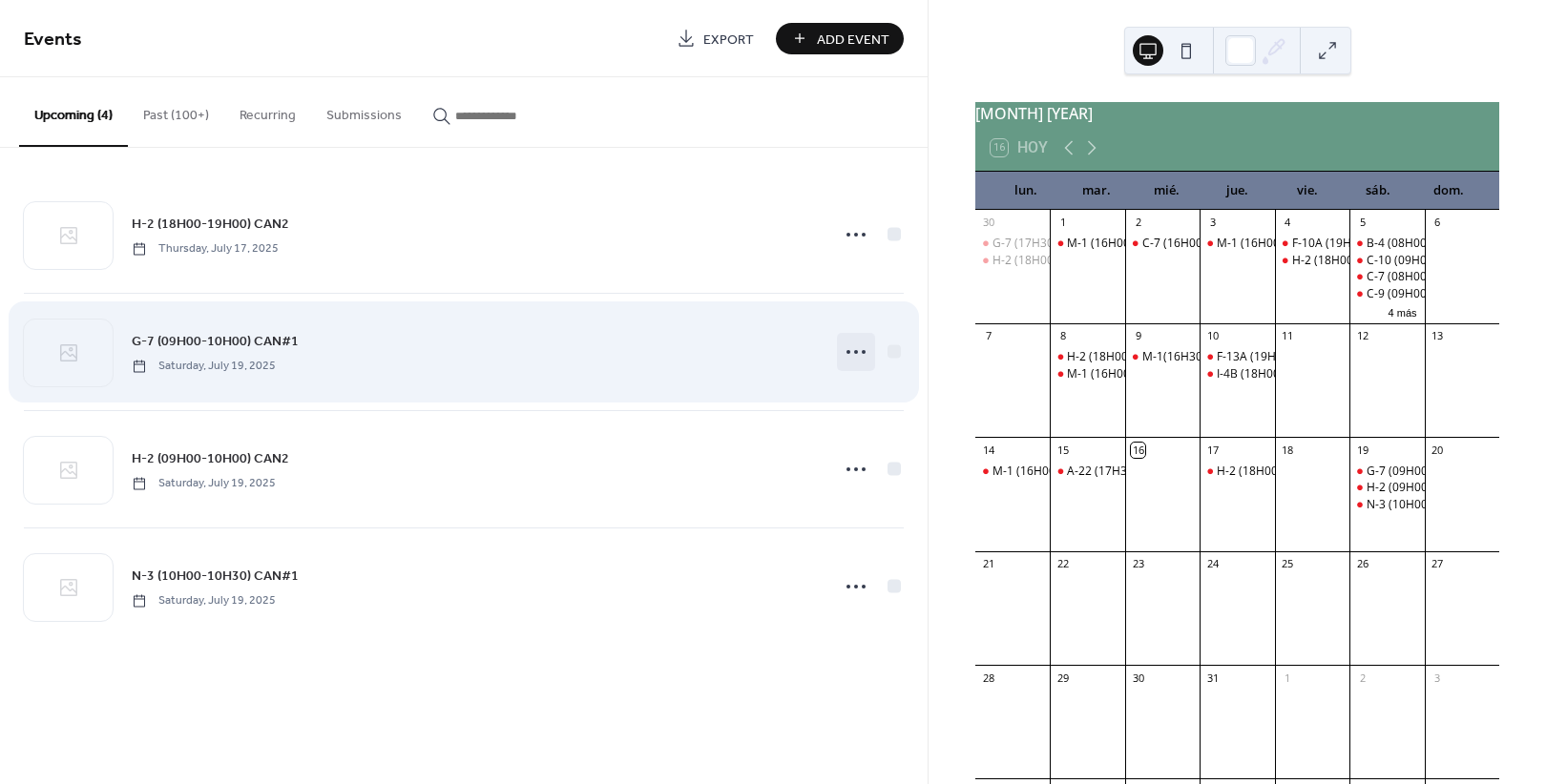 click 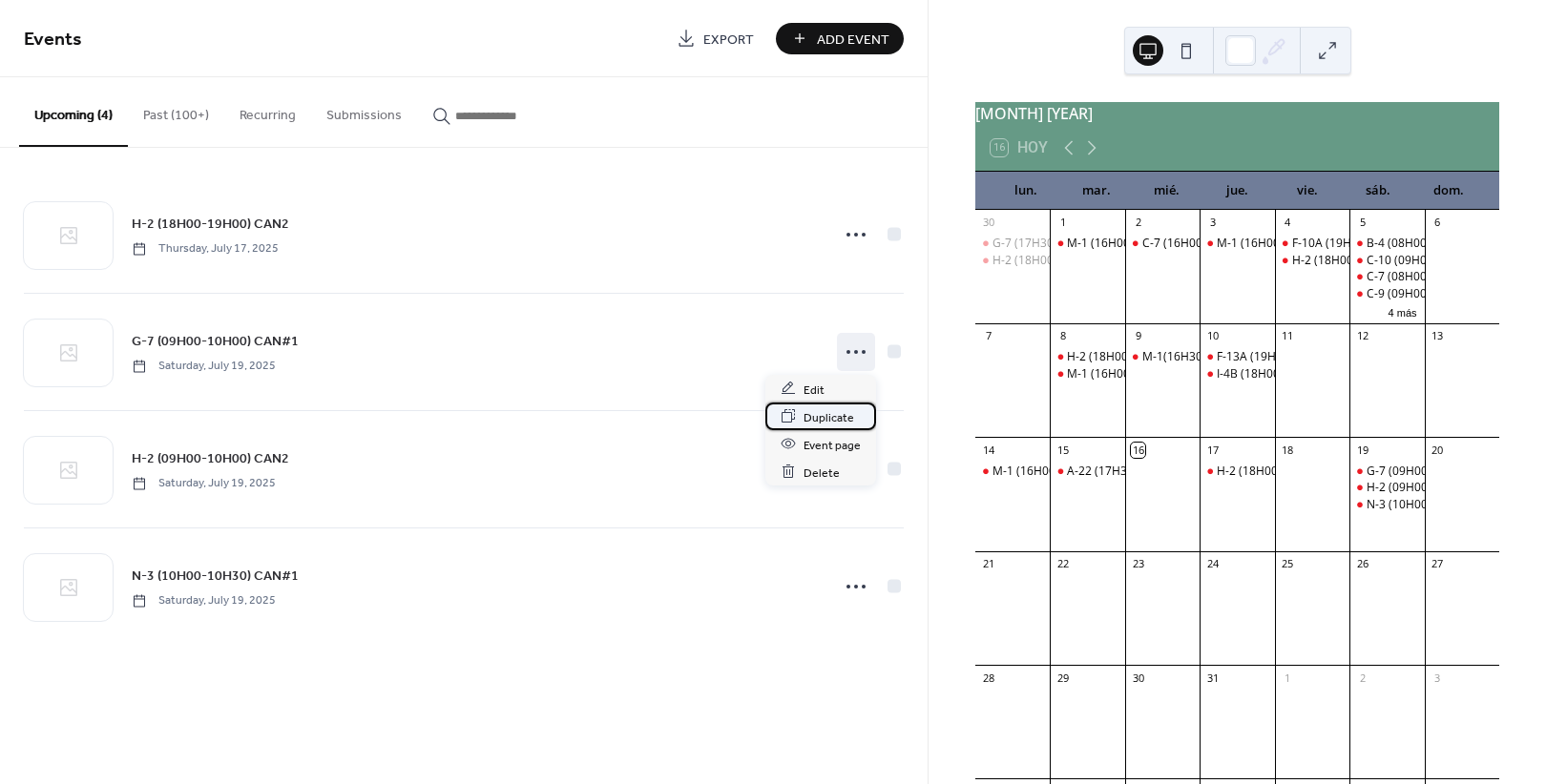 click on "Duplicate" at bounding box center [828, 417] 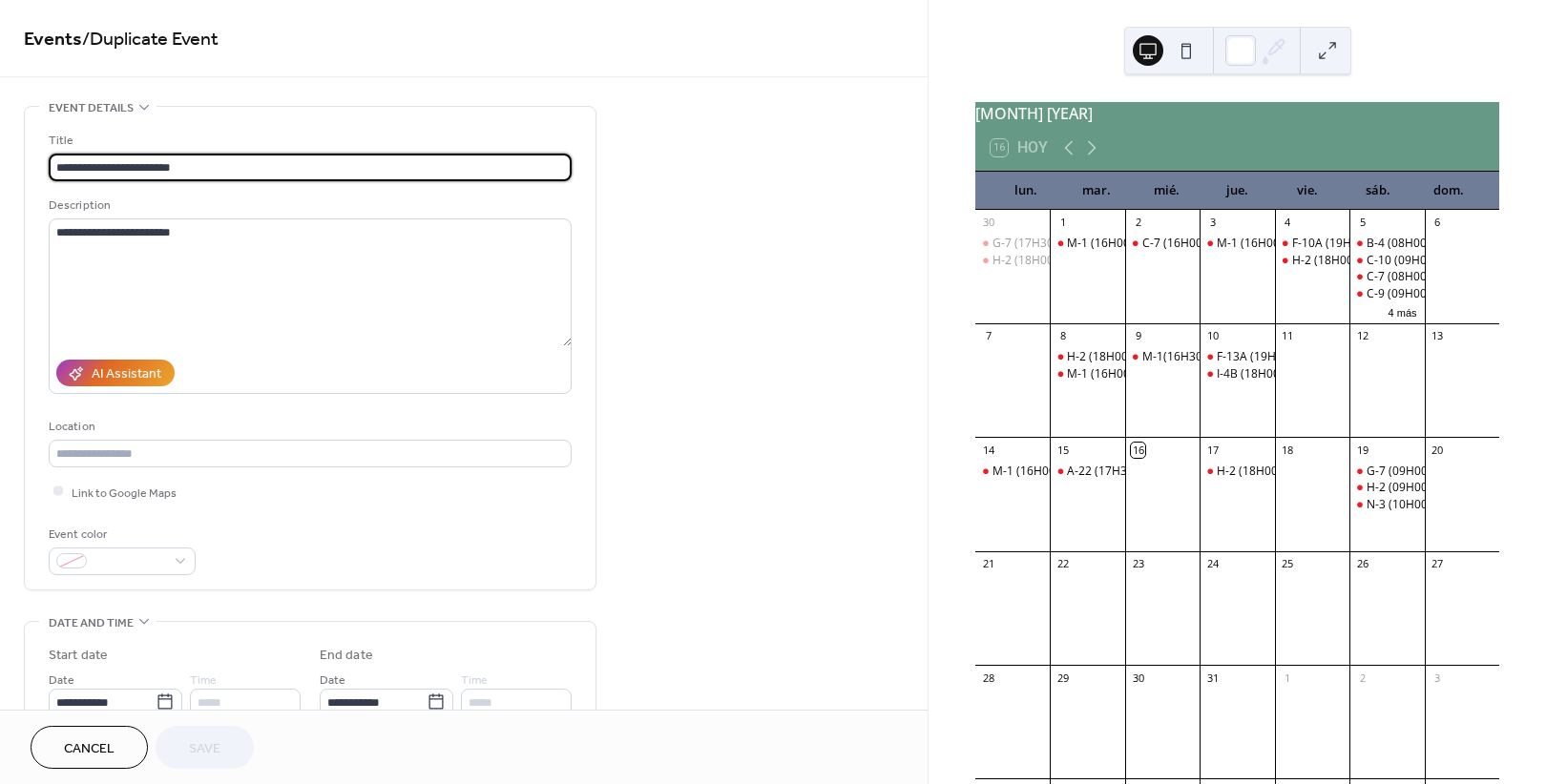 click on "**********" at bounding box center [310, 167] 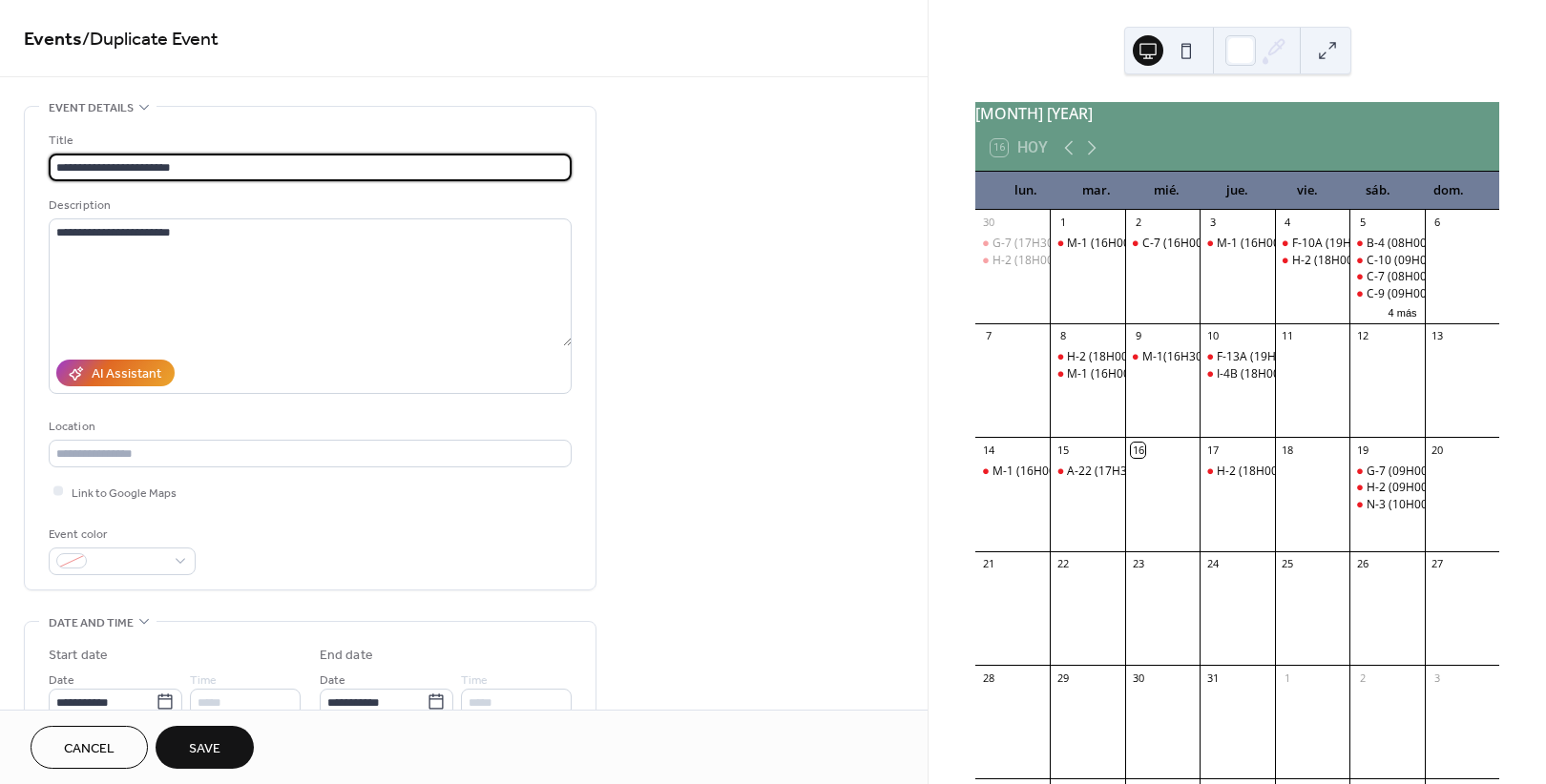 drag, startPoint x: -57, startPoint y: 170, endPoint x: -108, endPoint y: 170, distance: 51 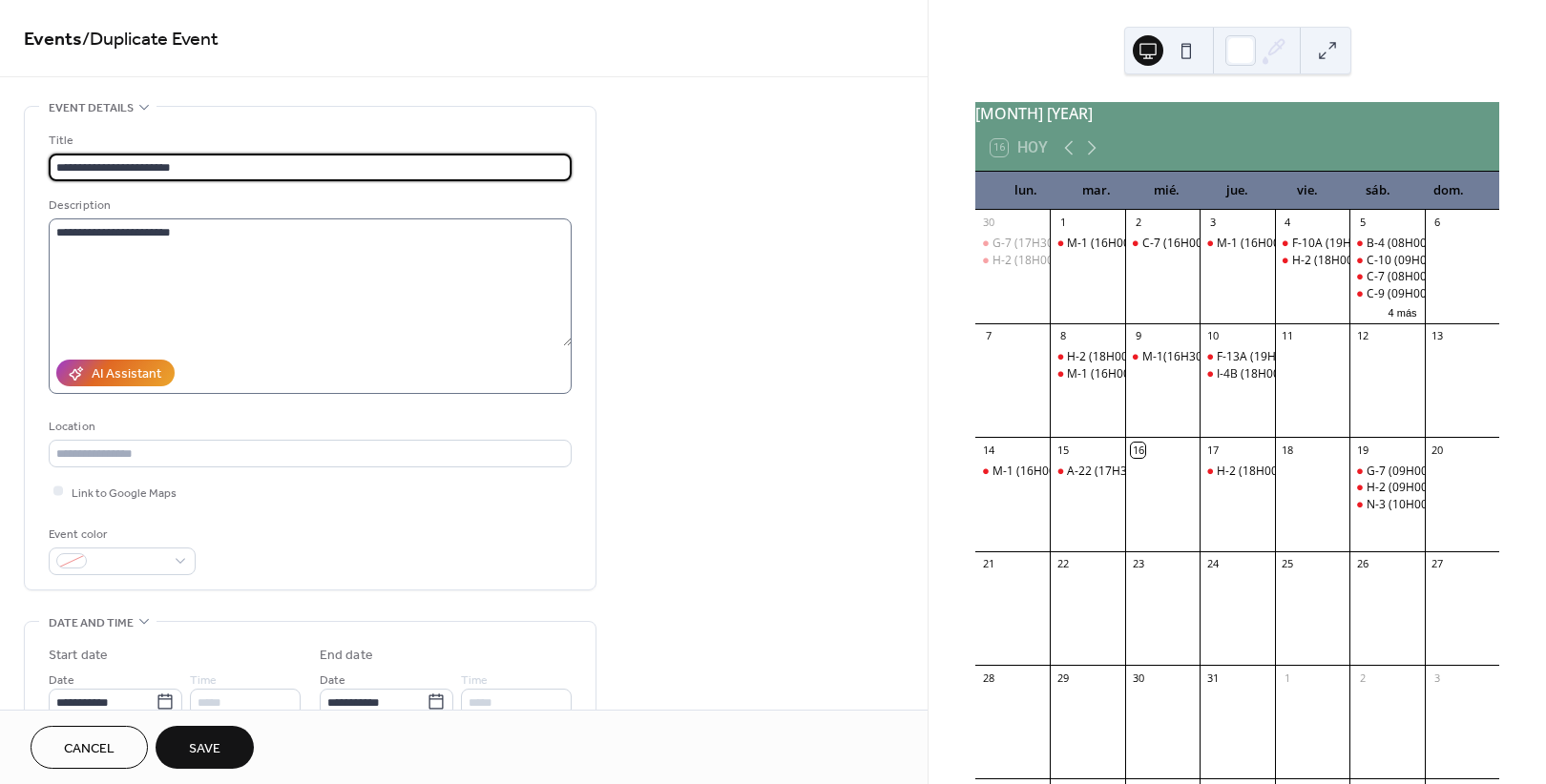 type on "**********" 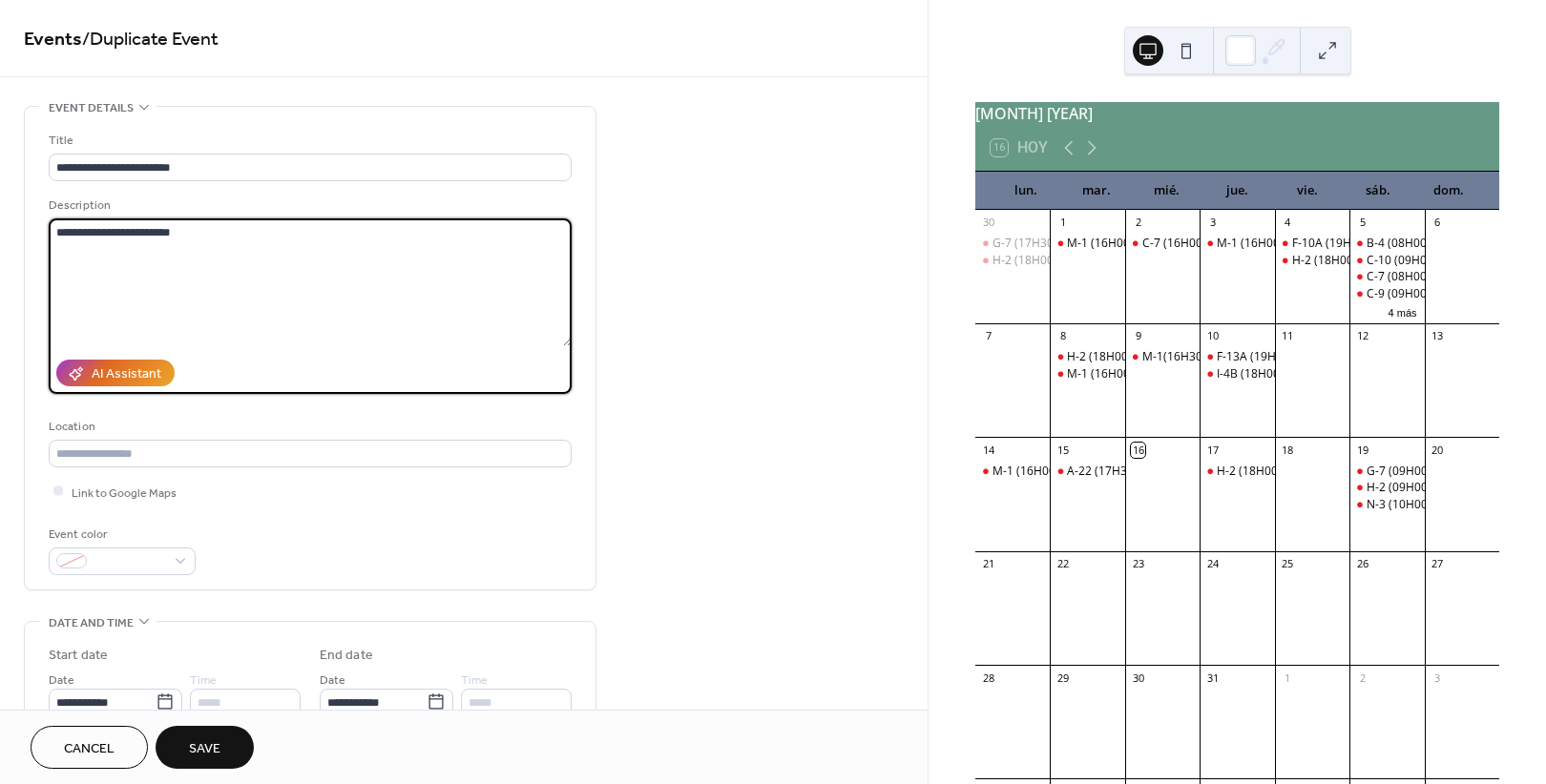 drag, startPoint x: 231, startPoint y: 234, endPoint x: -13, endPoint y: 210, distance: 245.1775 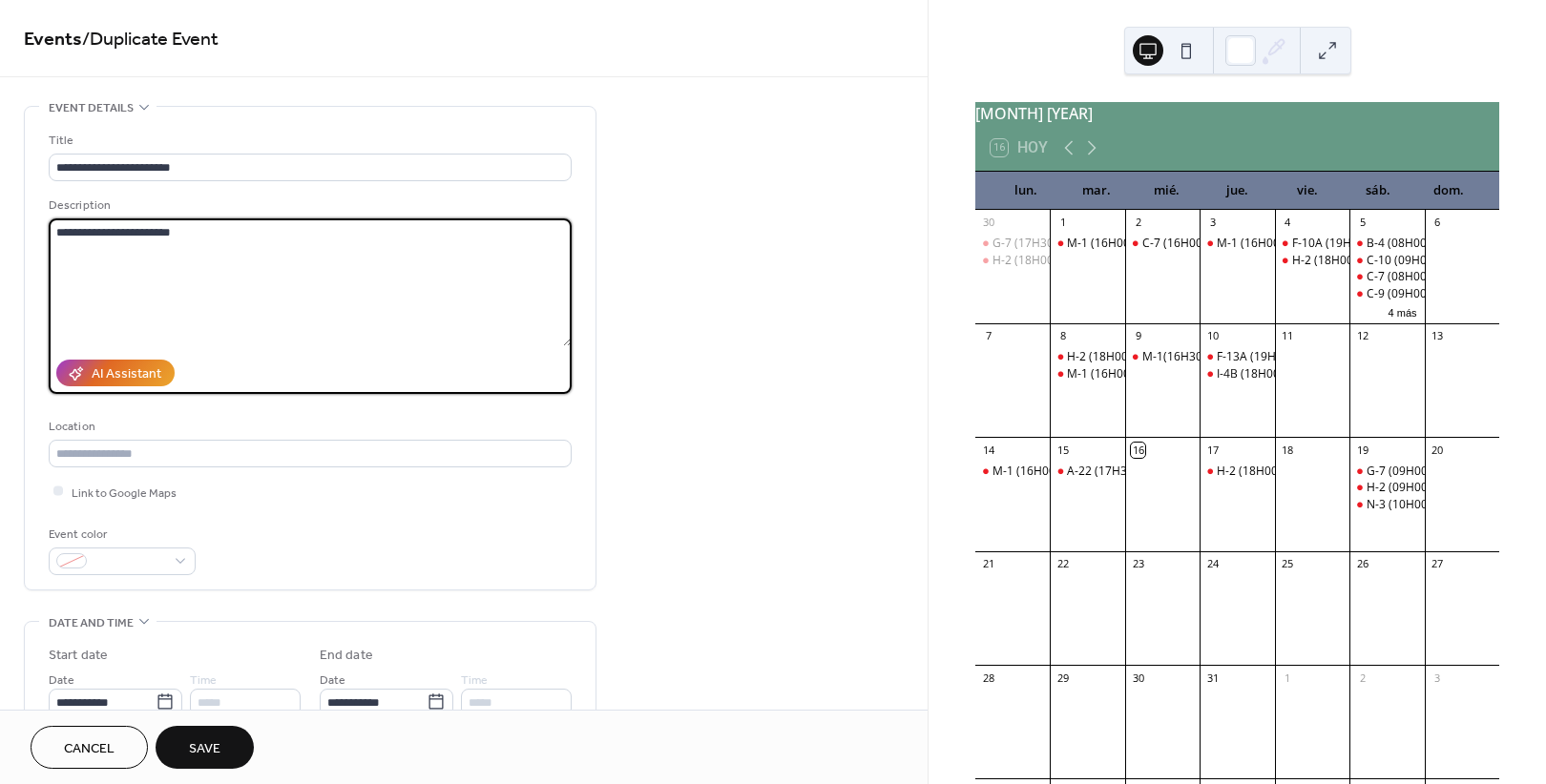 scroll, scrollTop: 238, scrollLeft: 0, axis: vertical 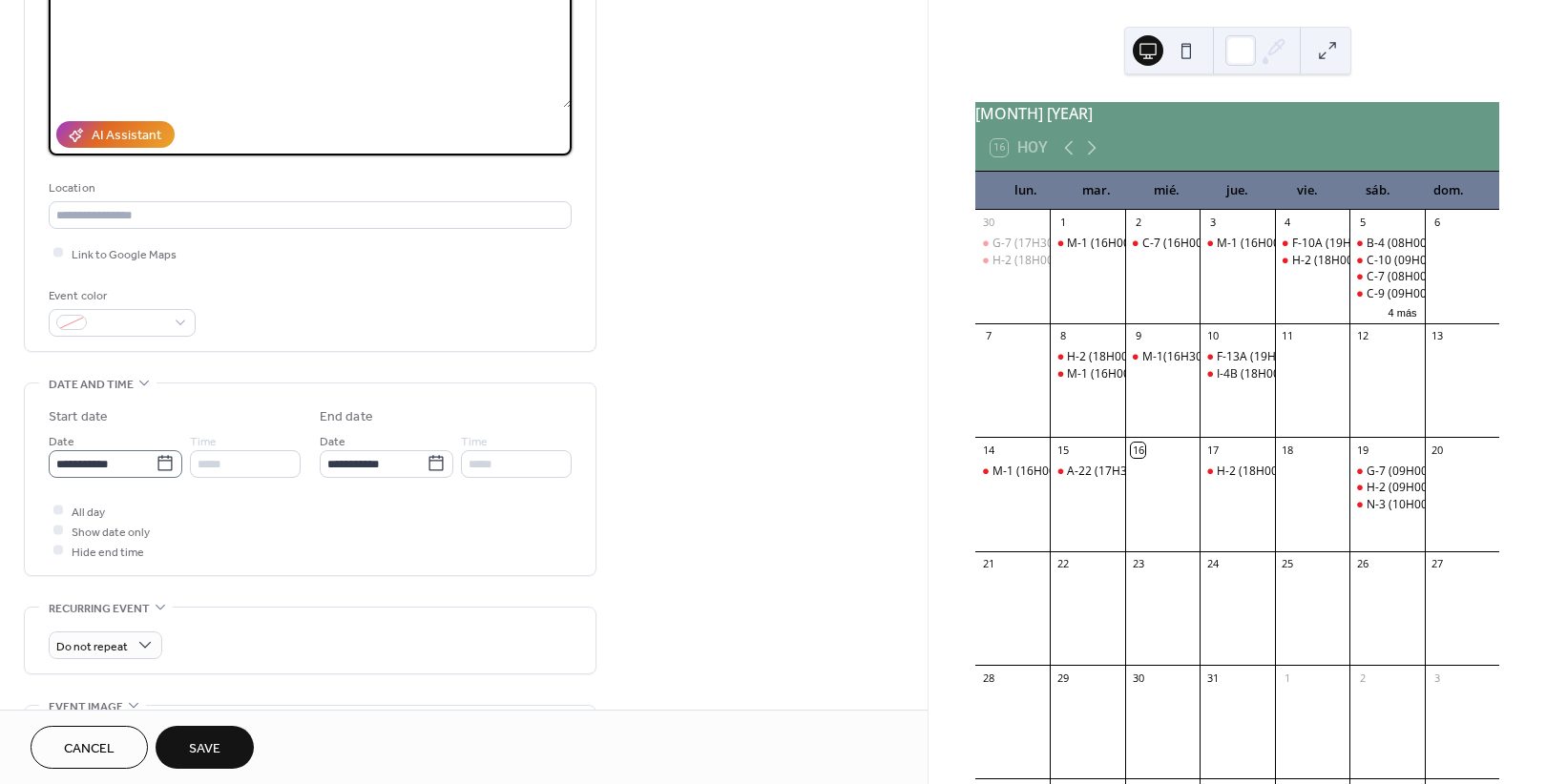 type on "**********" 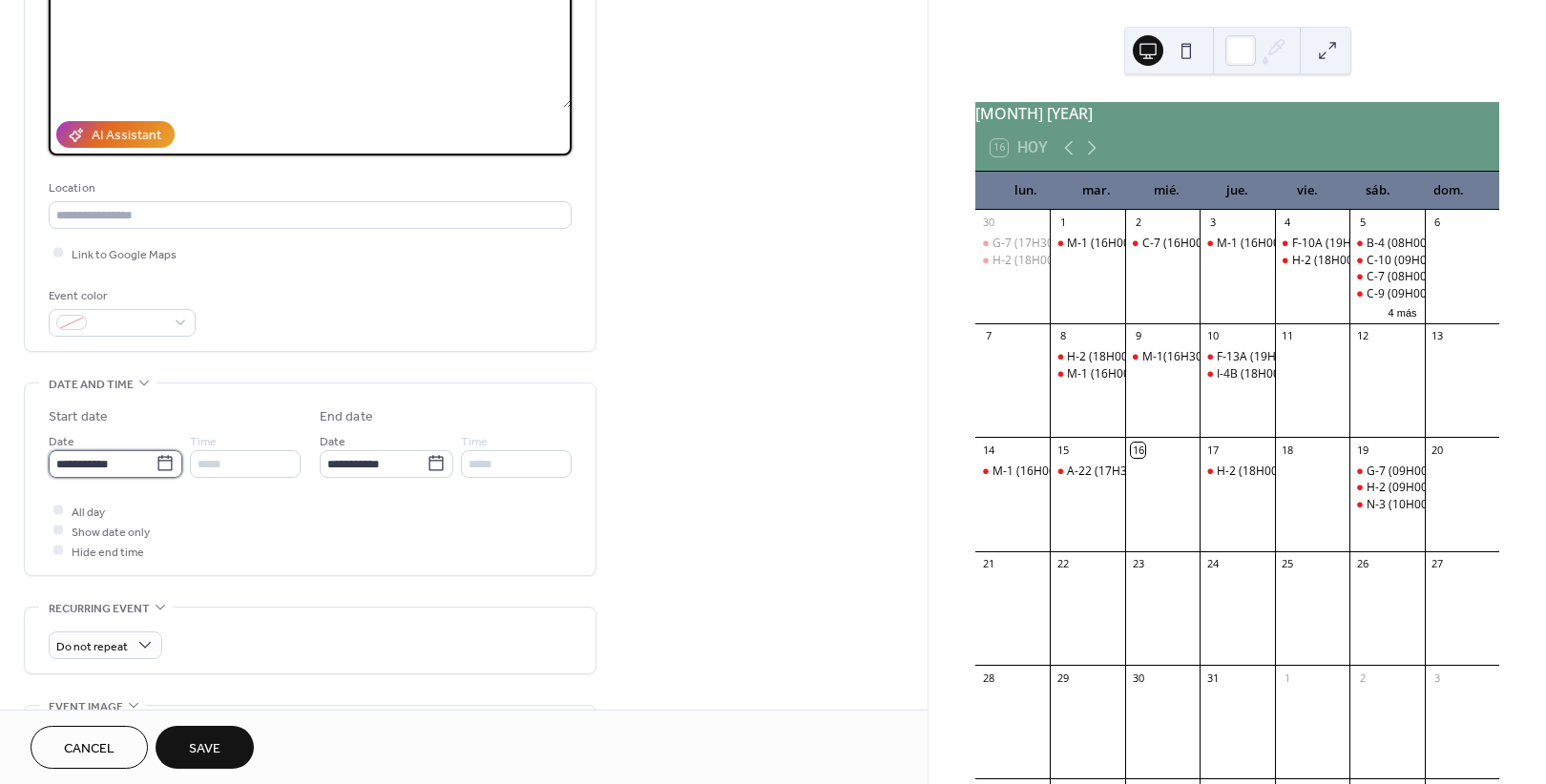 click on "**********" at bounding box center (102, 464) 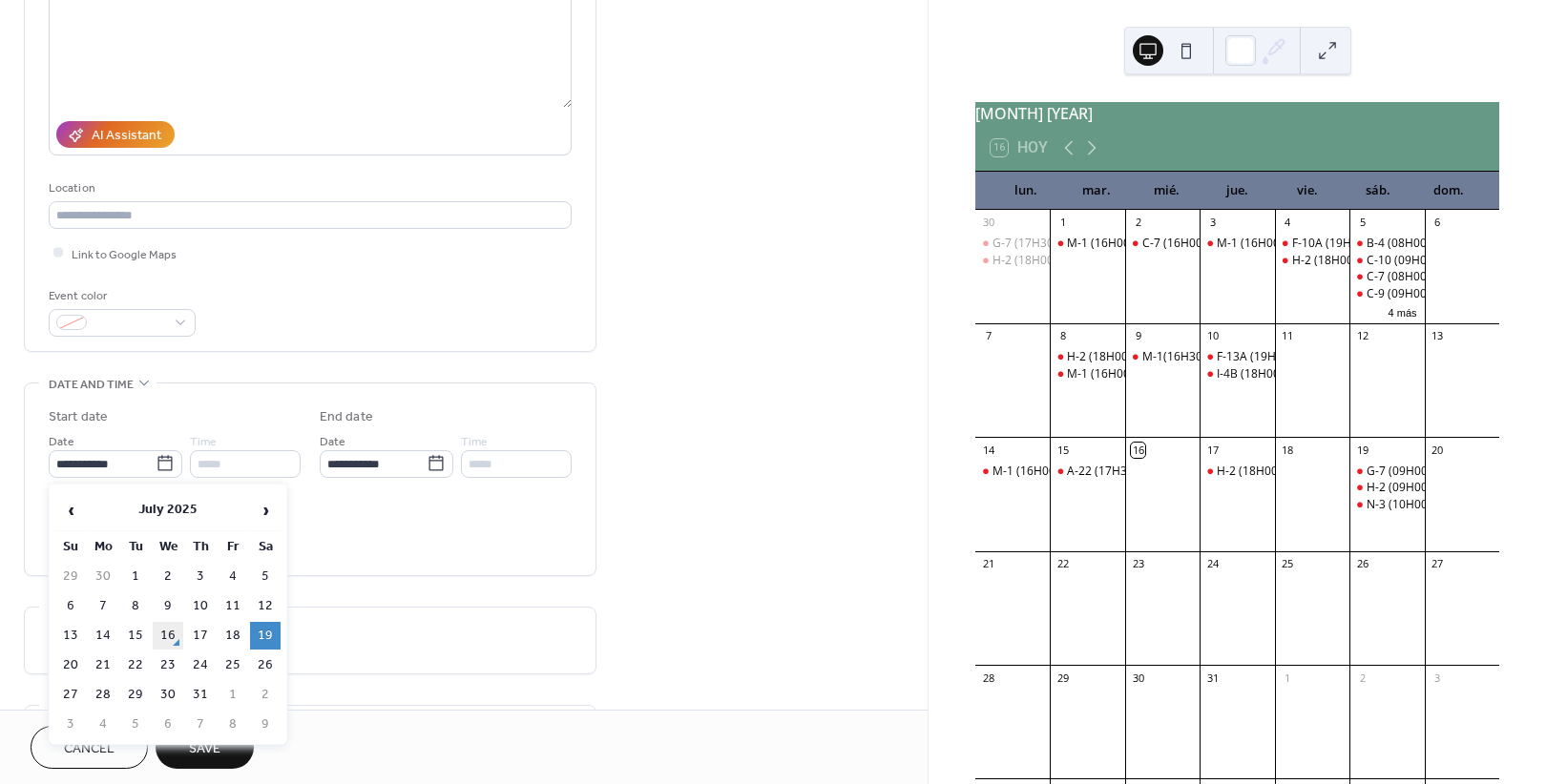 click on "16" at bounding box center (168, 635) 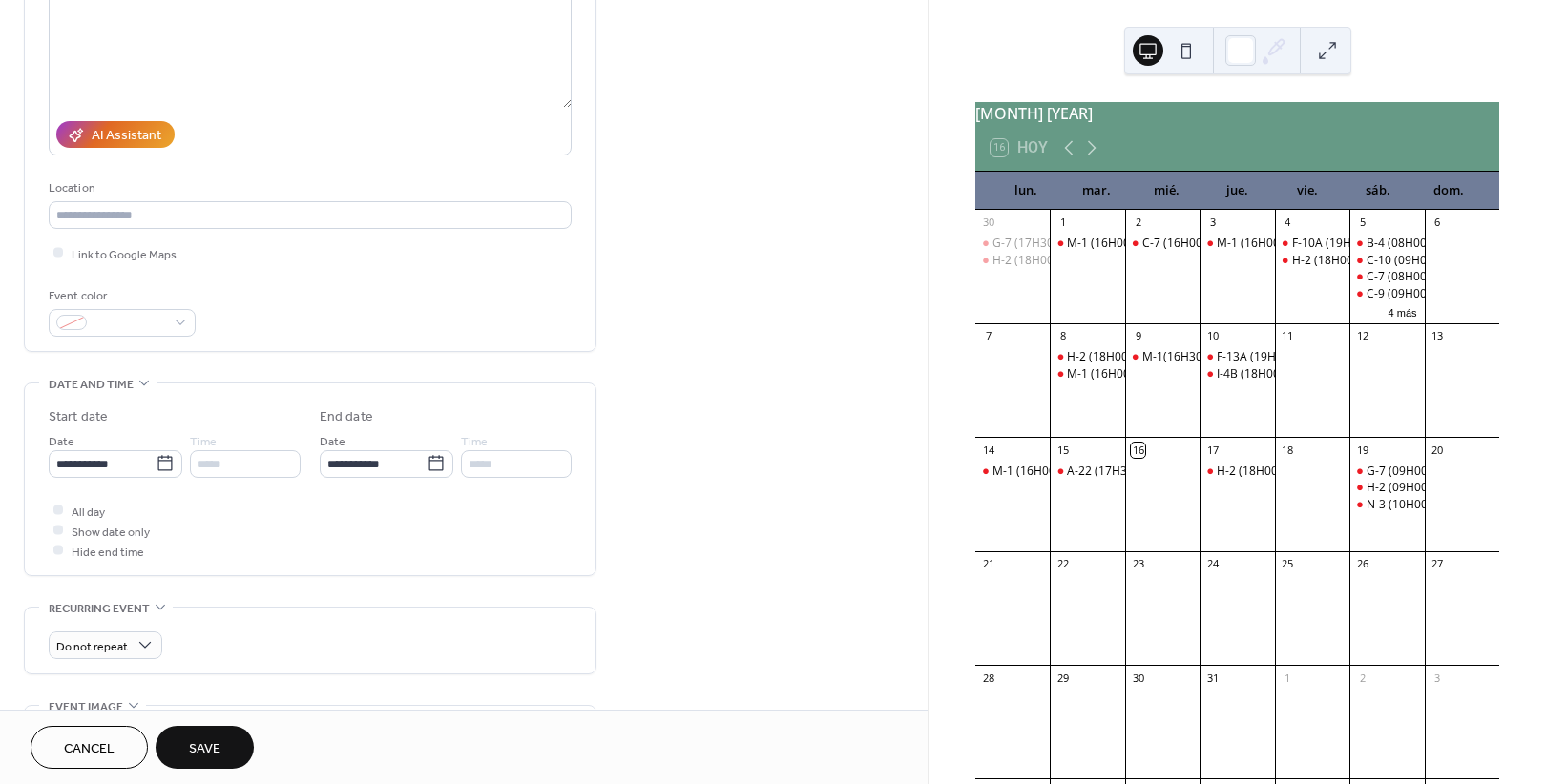 click on "Save" at bounding box center (204, 749) 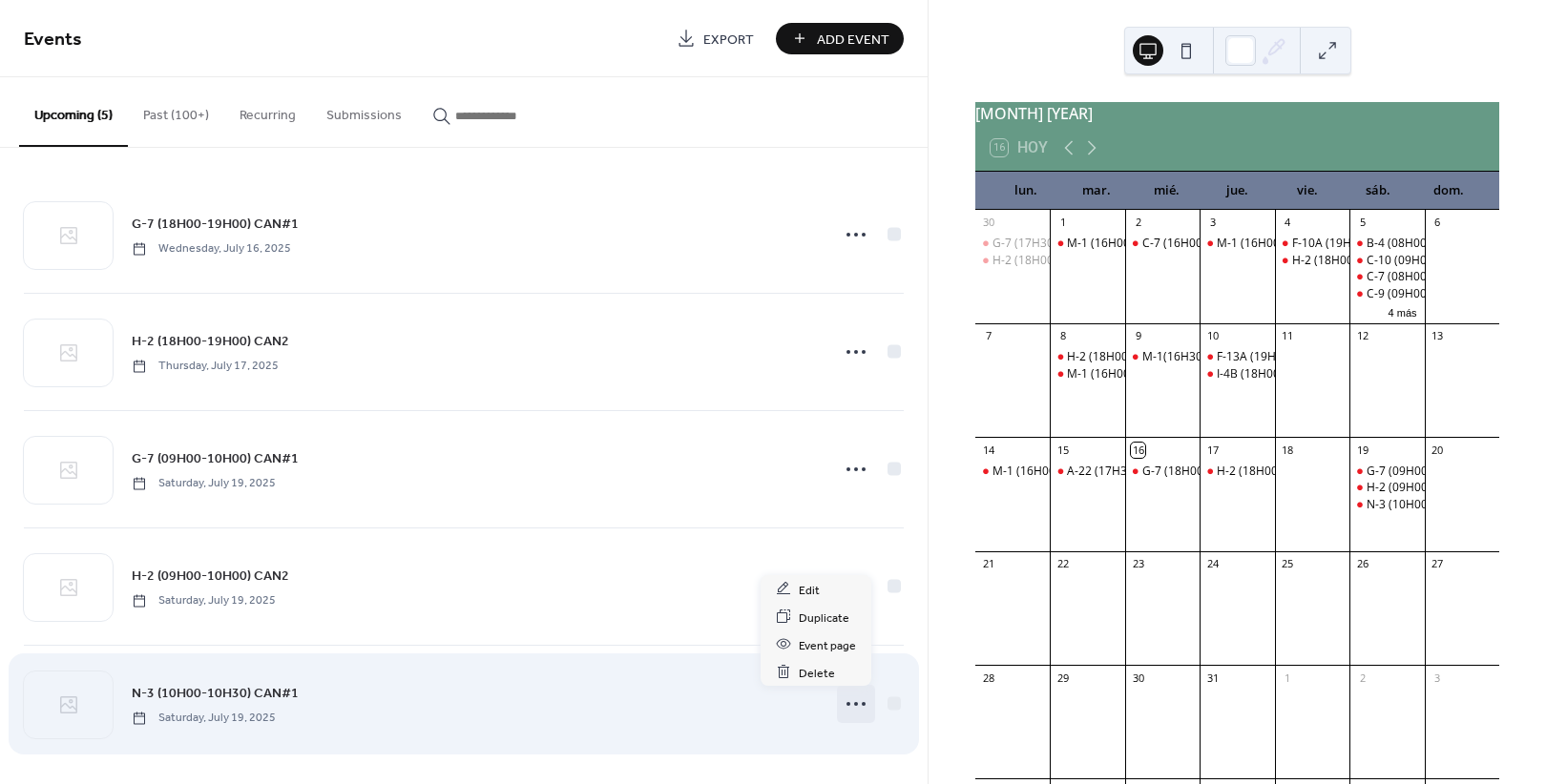click 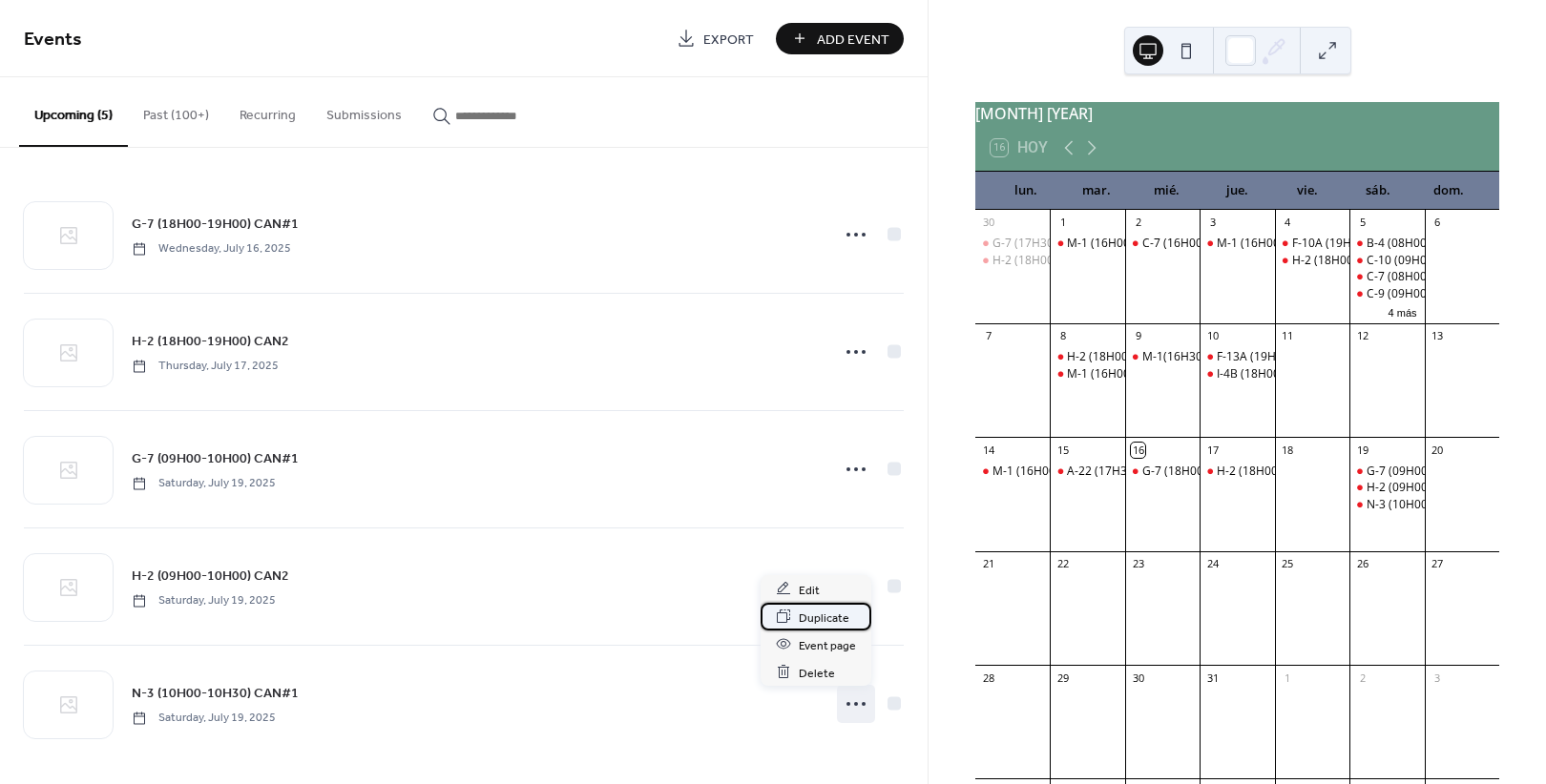 click on "Duplicate" at bounding box center [824, 617] 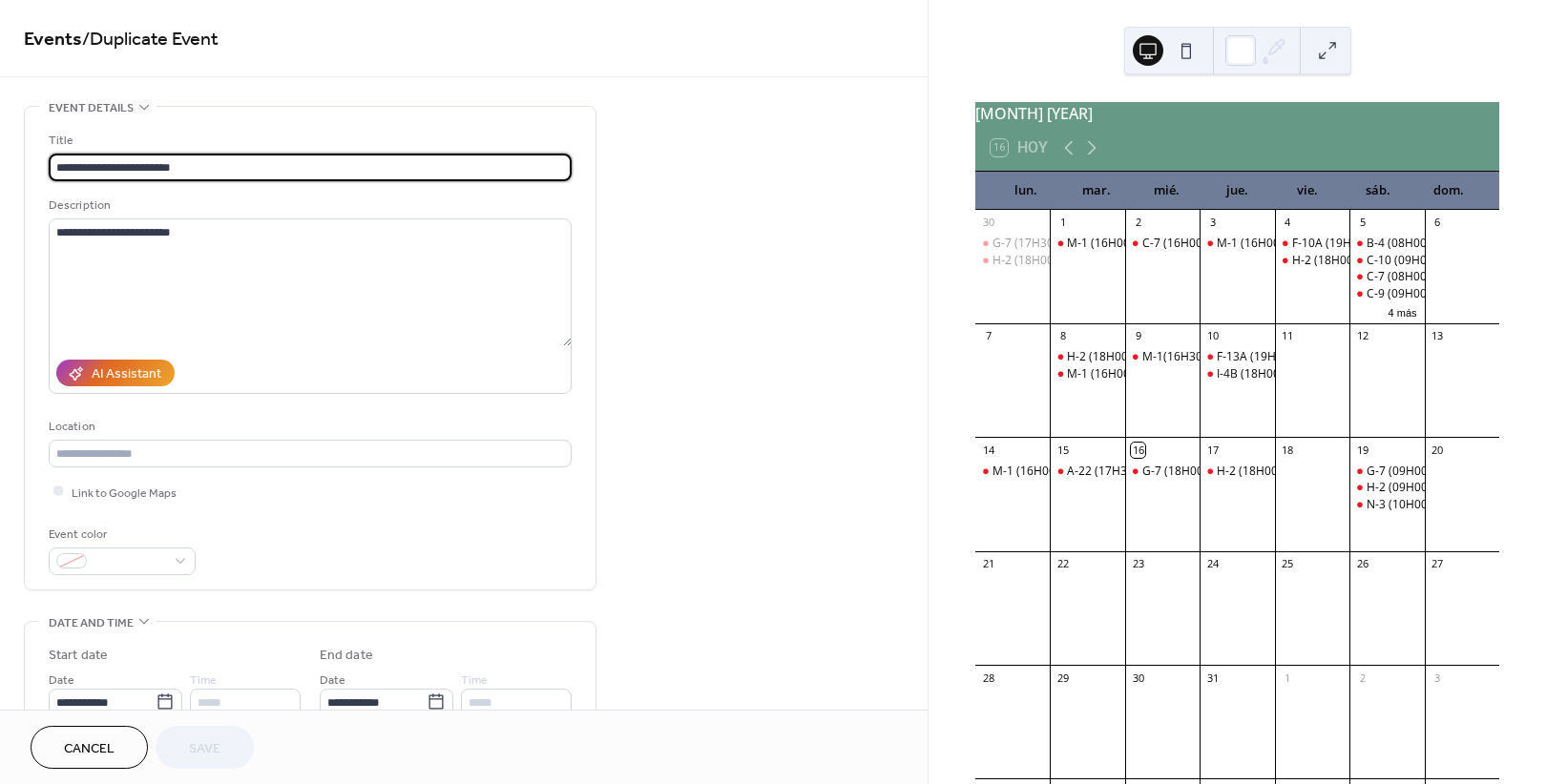 click on "**********" at bounding box center [310, 167] 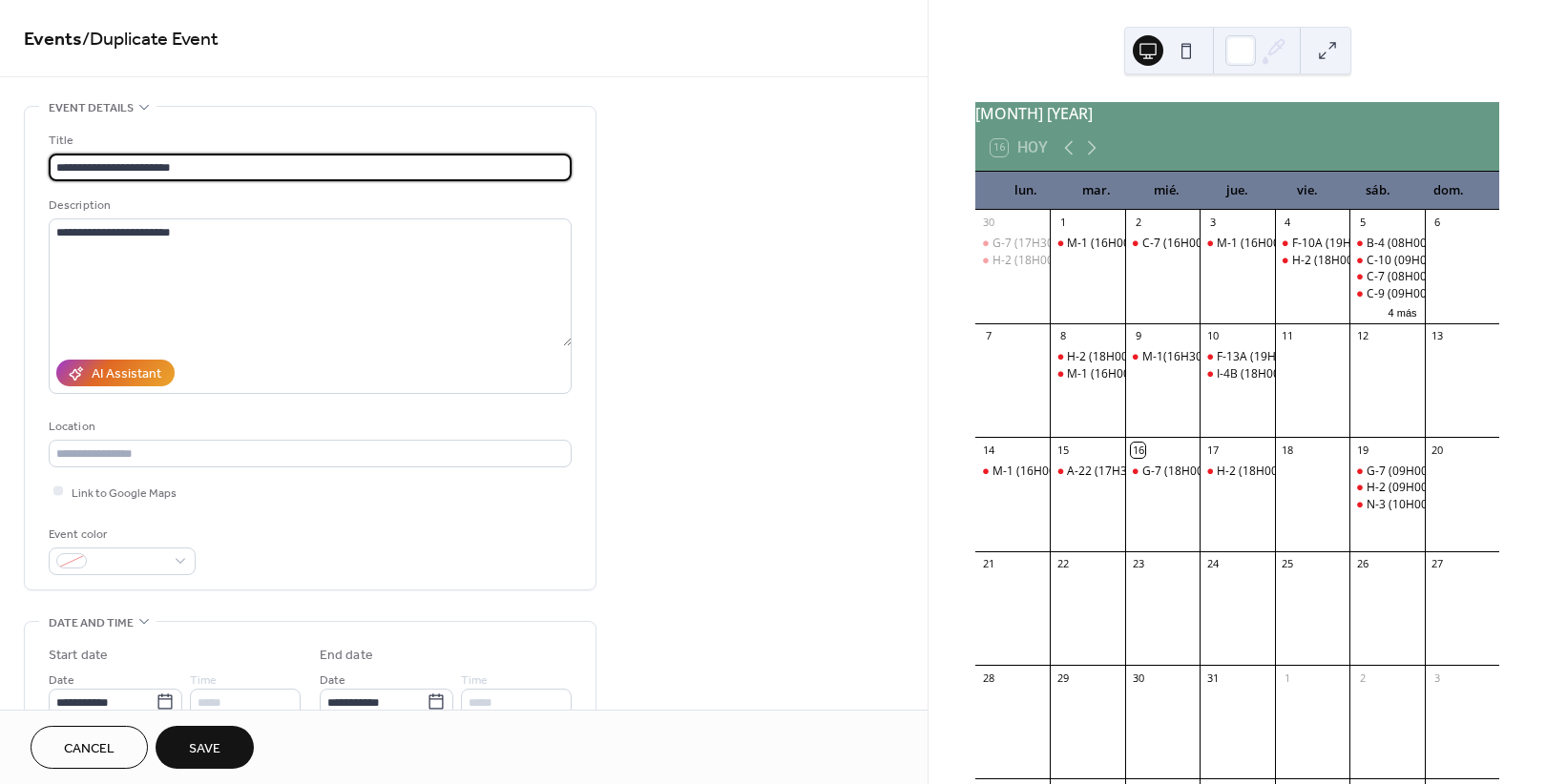 drag, startPoint x: 219, startPoint y: 163, endPoint x: 22, endPoint y: 134, distance: 199.12308 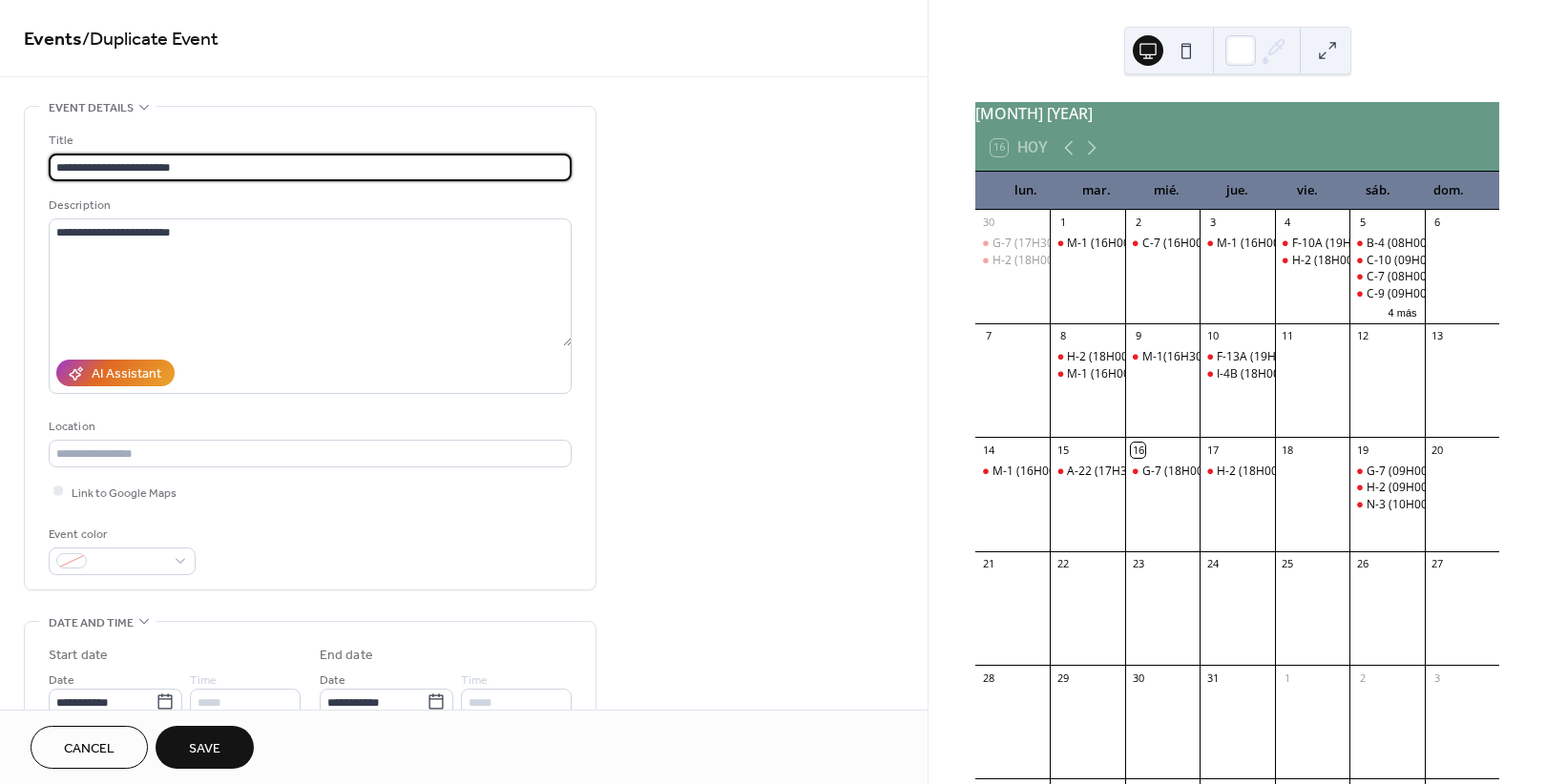 click on "**********" at bounding box center [464, 801] 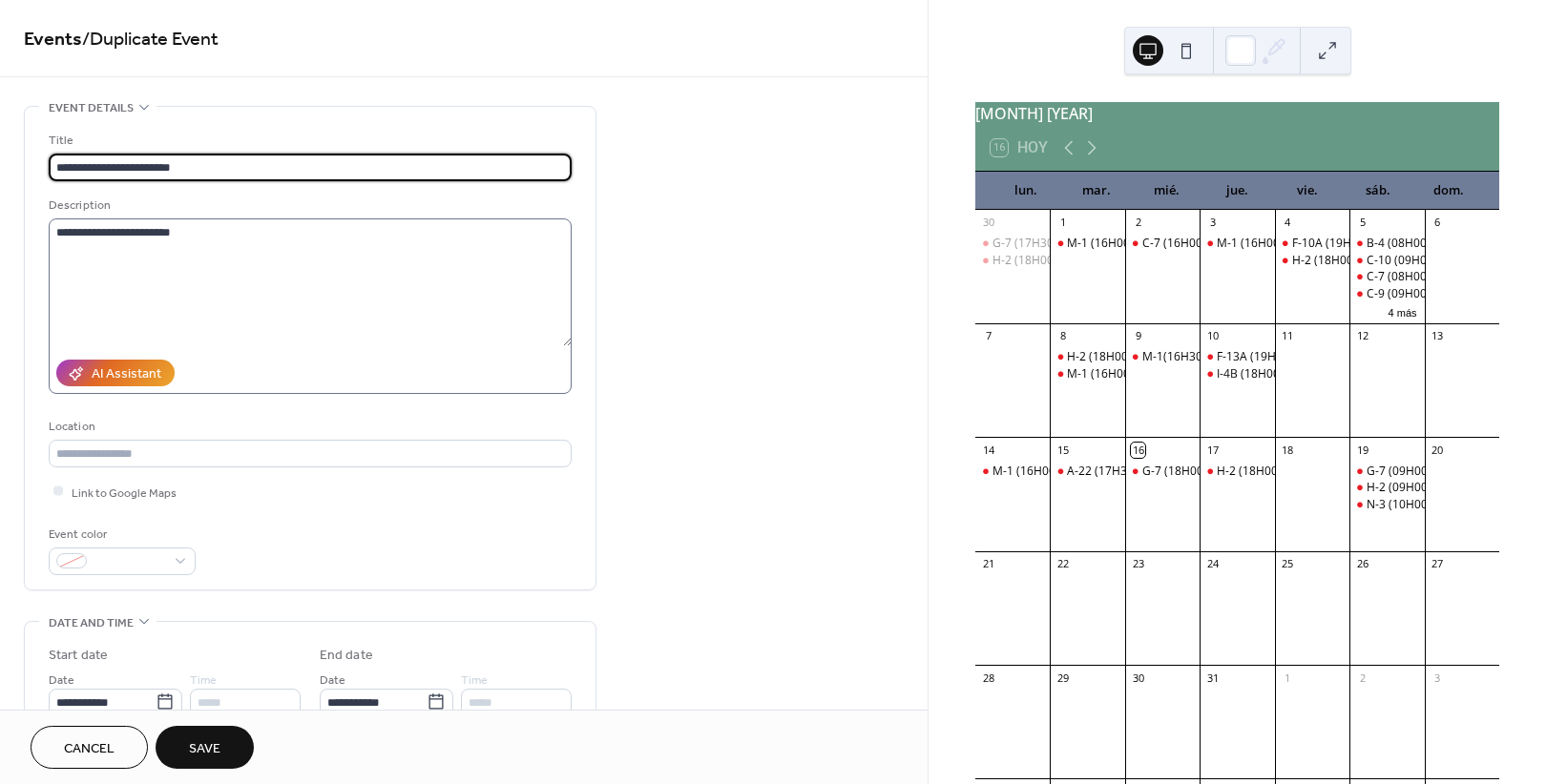 type on "**********" 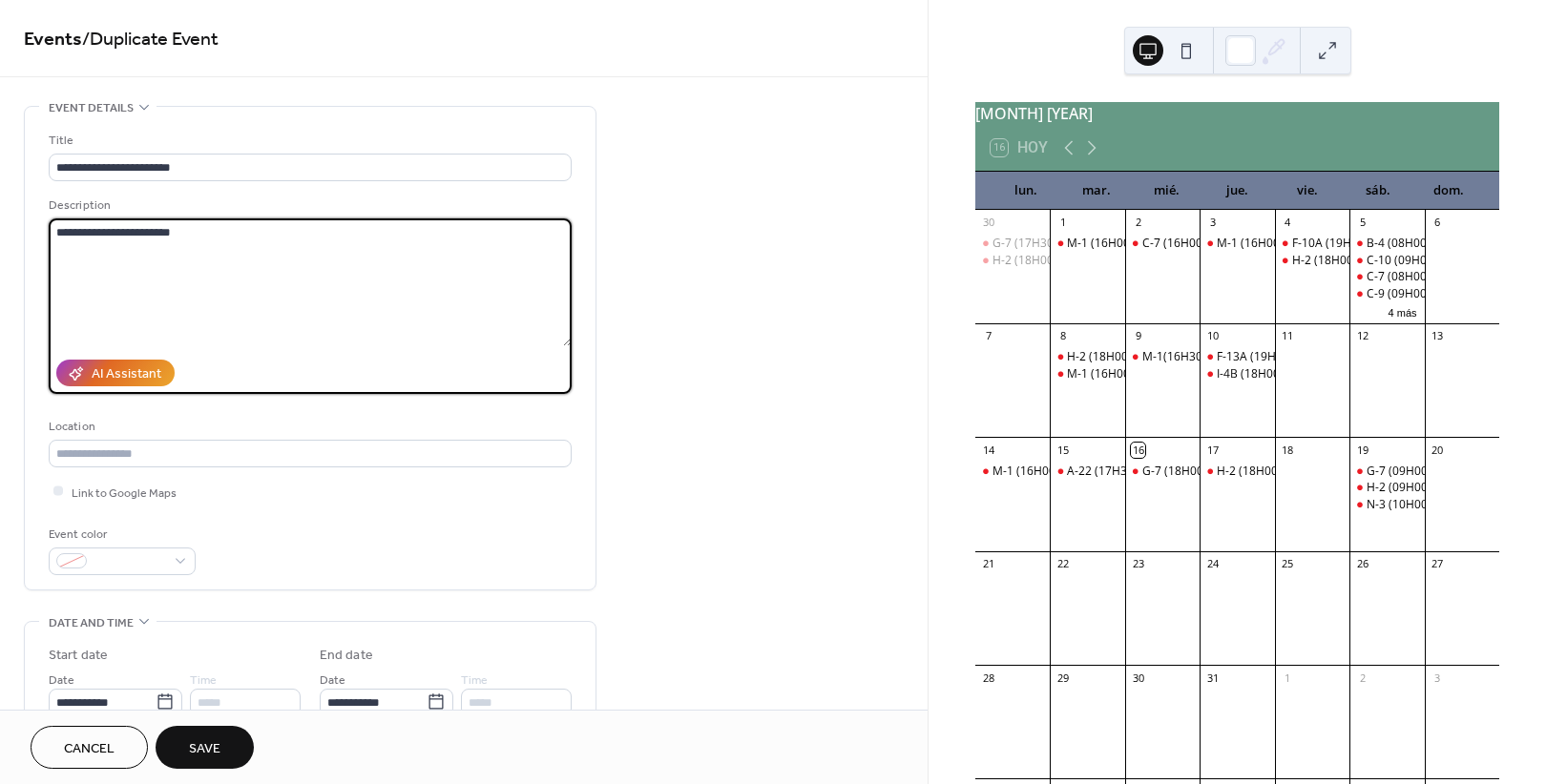 drag, startPoint x: 240, startPoint y: 238, endPoint x: 2, endPoint y: 219, distance: 238.7572 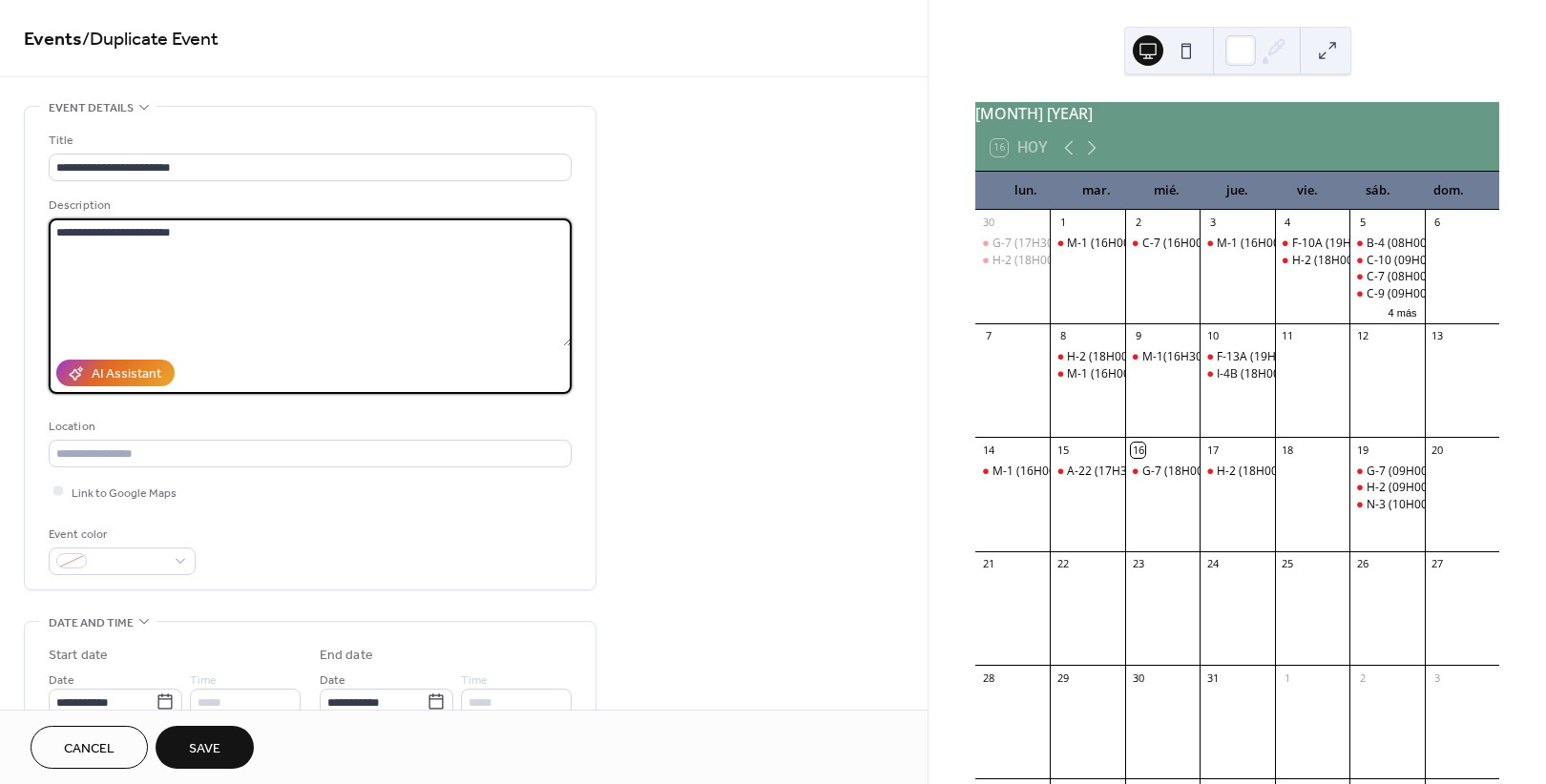 click on "**********" at bounding box center [464, 801] 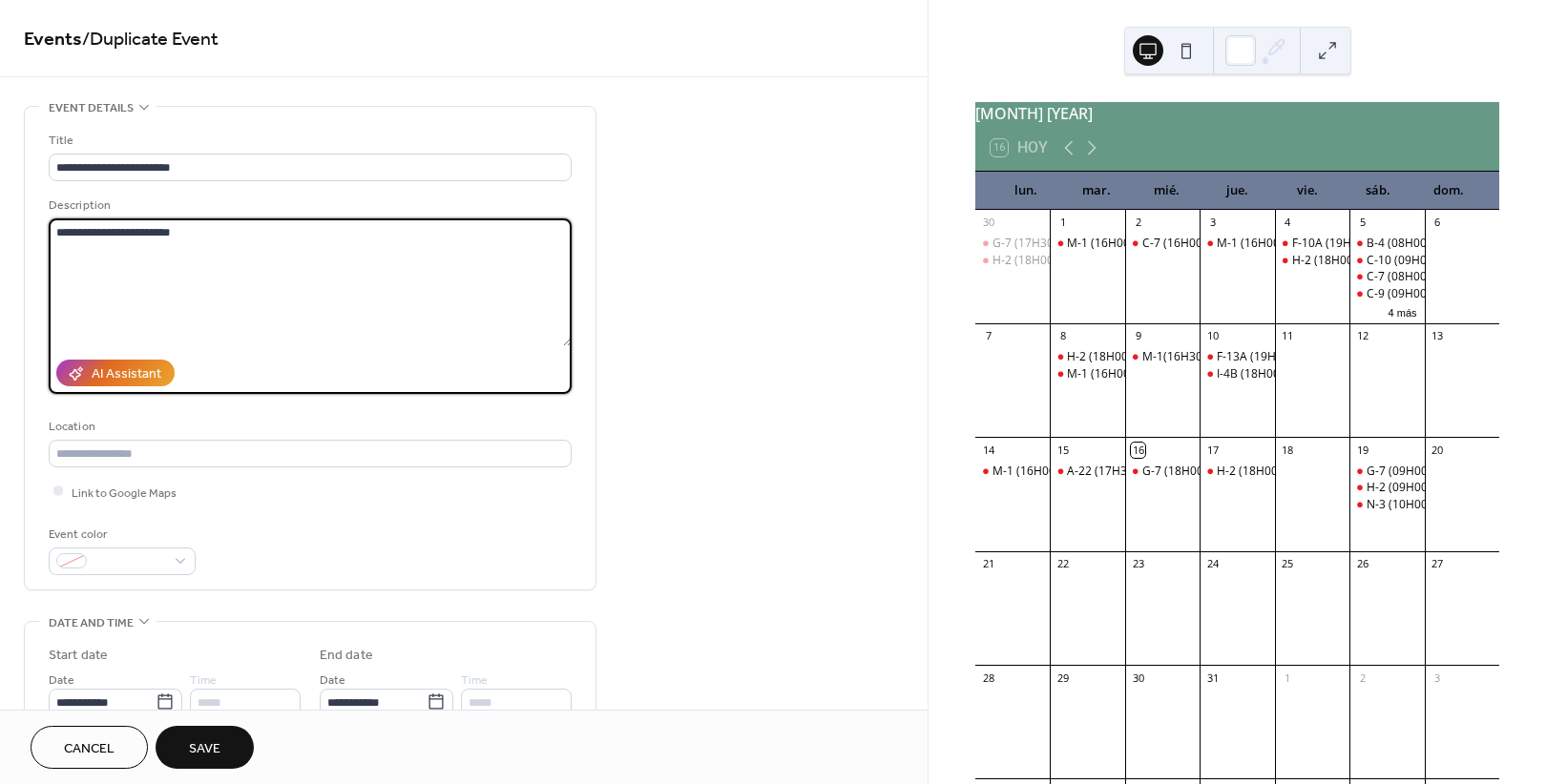 paste 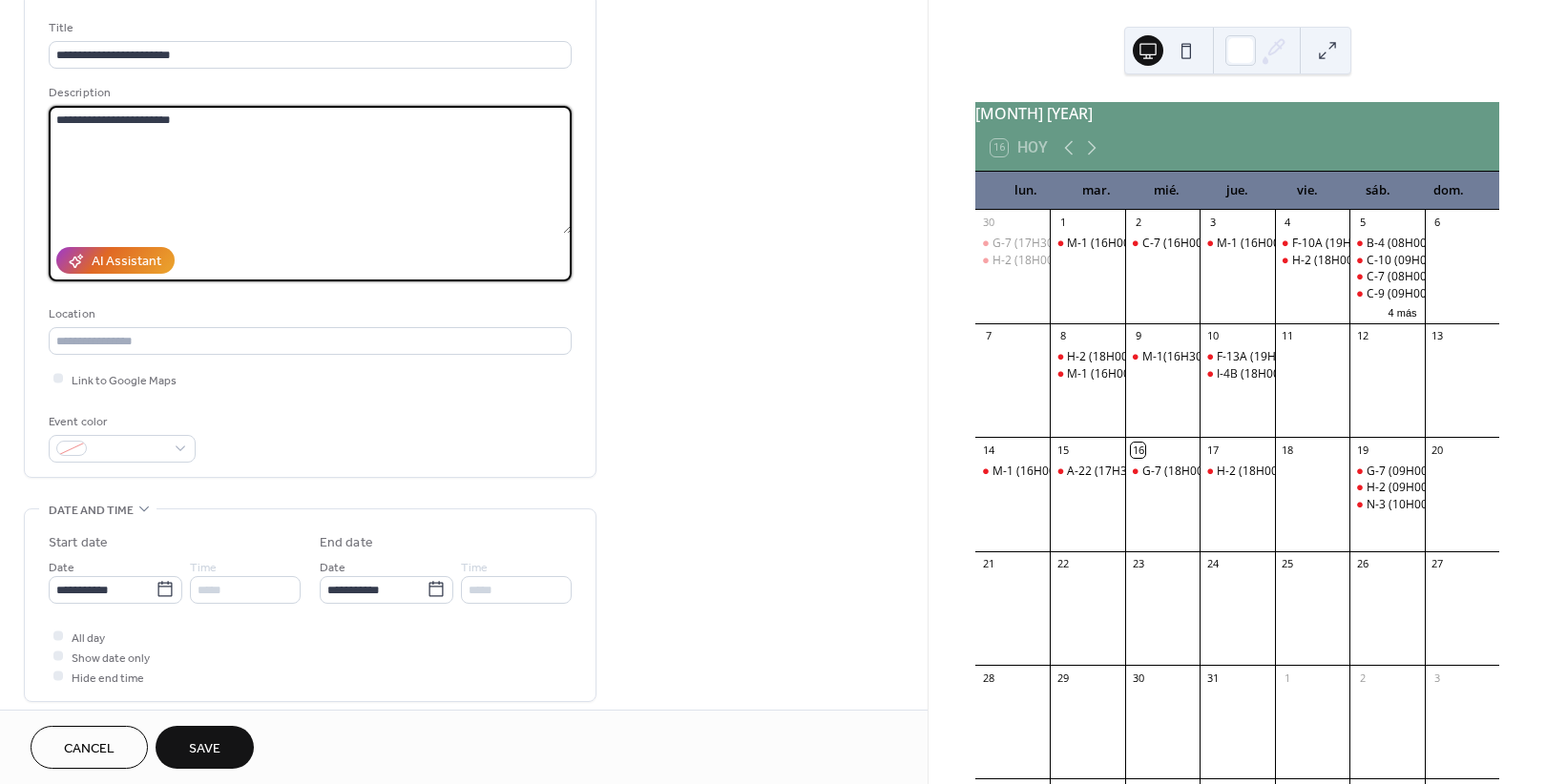 scroll, scrollTop: 119, scrollLeft: 0, axis: vertical 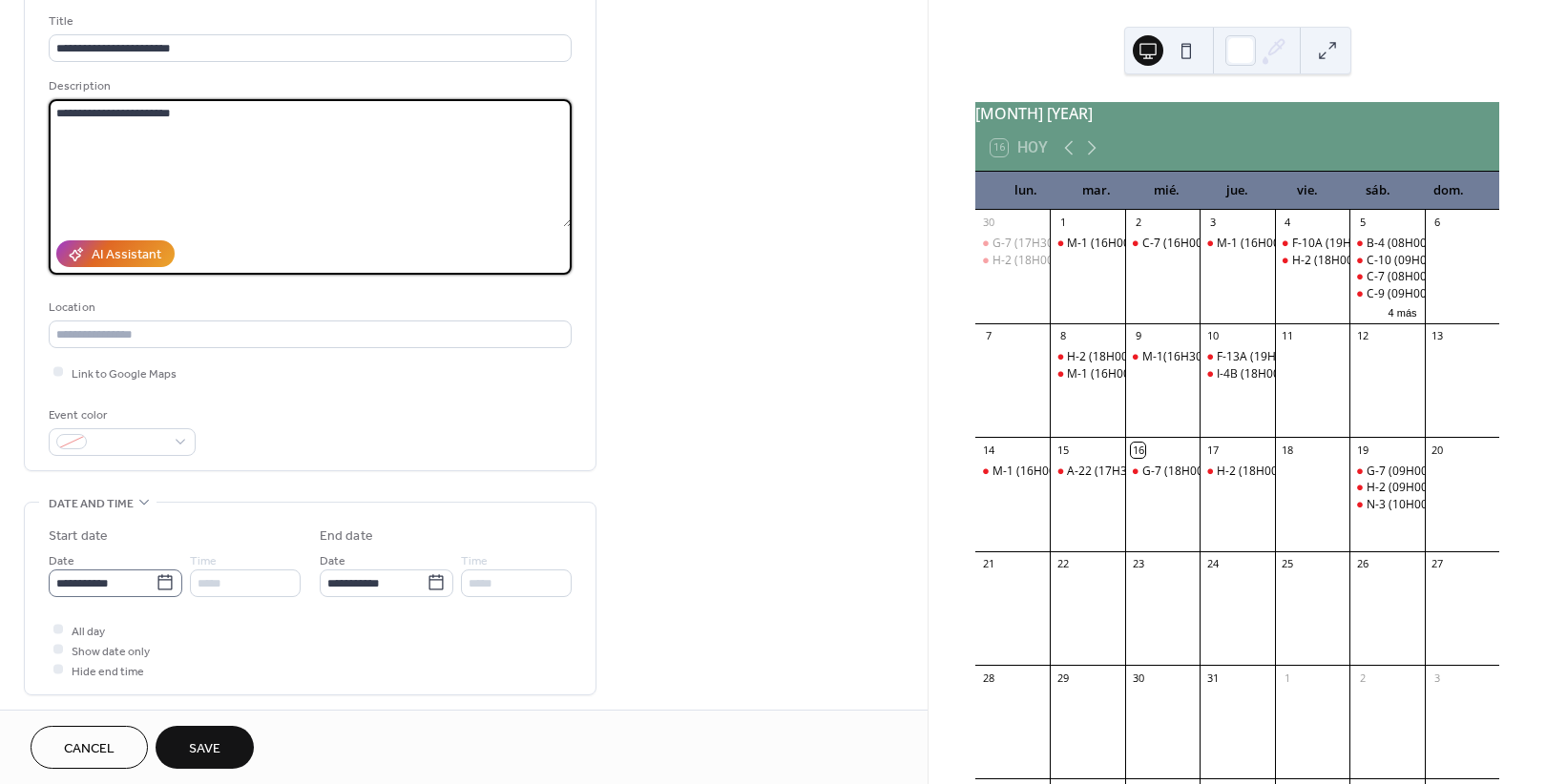 type on "**********" 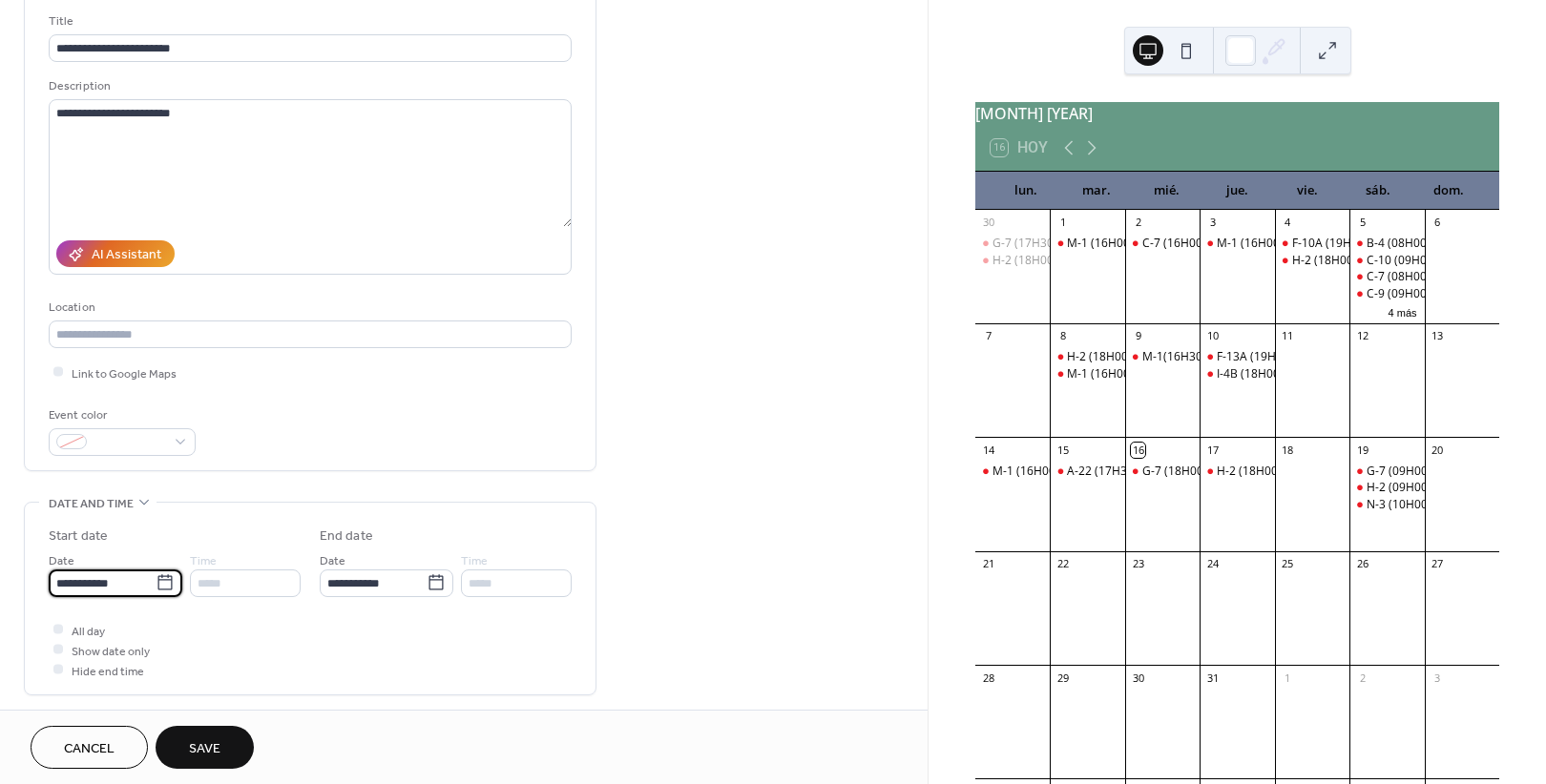 click on "**********" at bounding box center (102, 583) 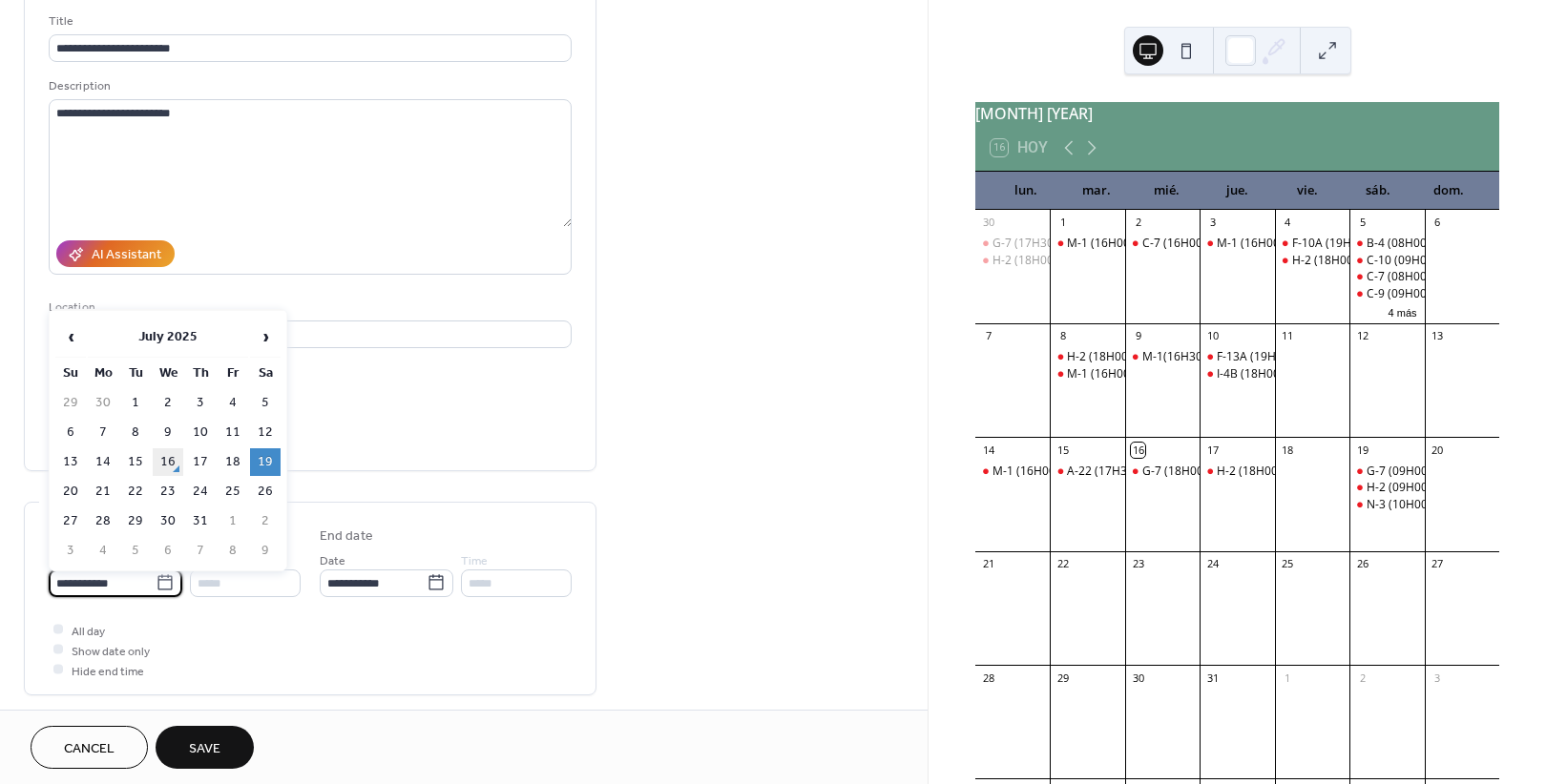 click on "16" at bounding box center [168, 462] 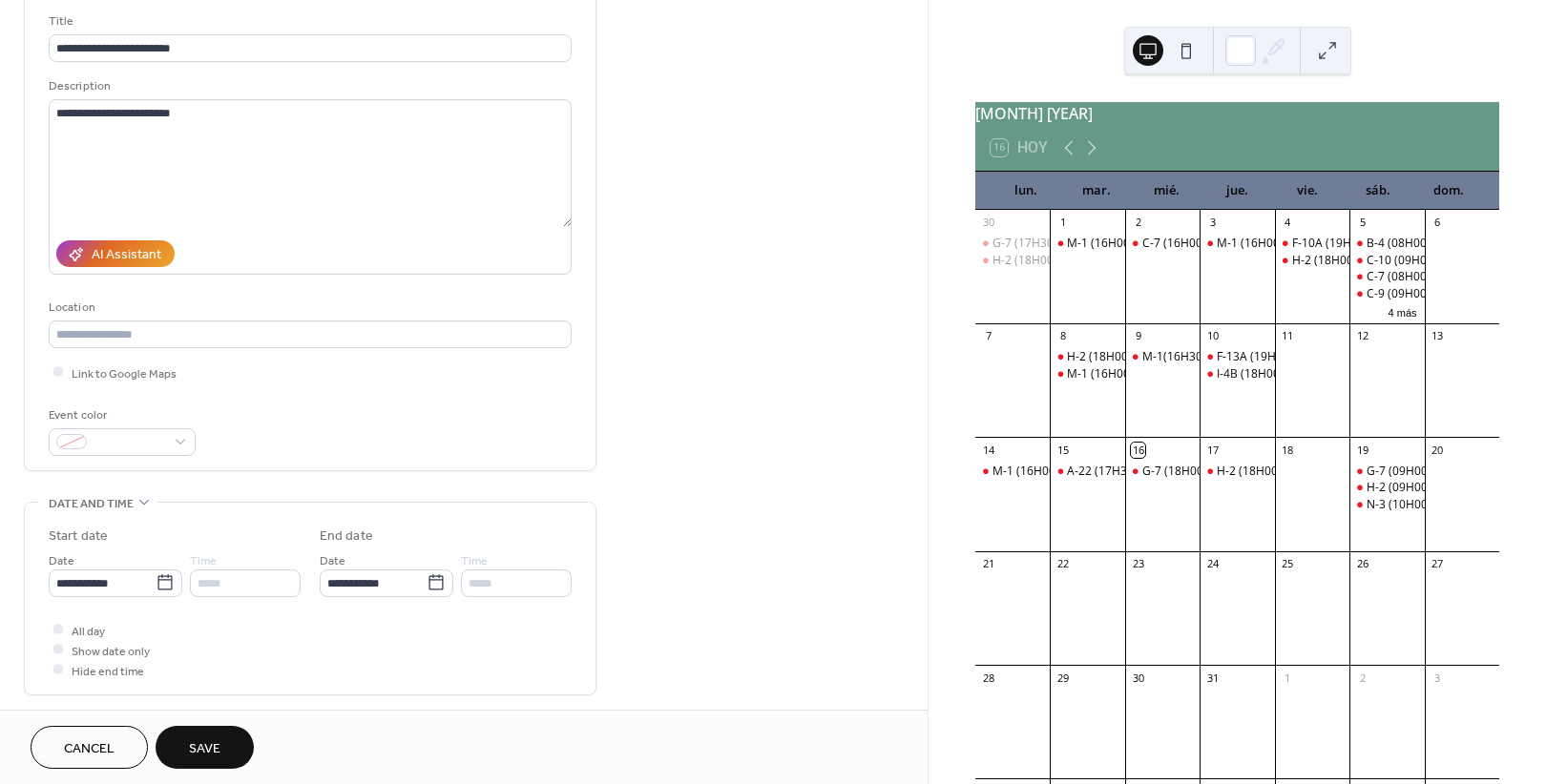 type on "**********" 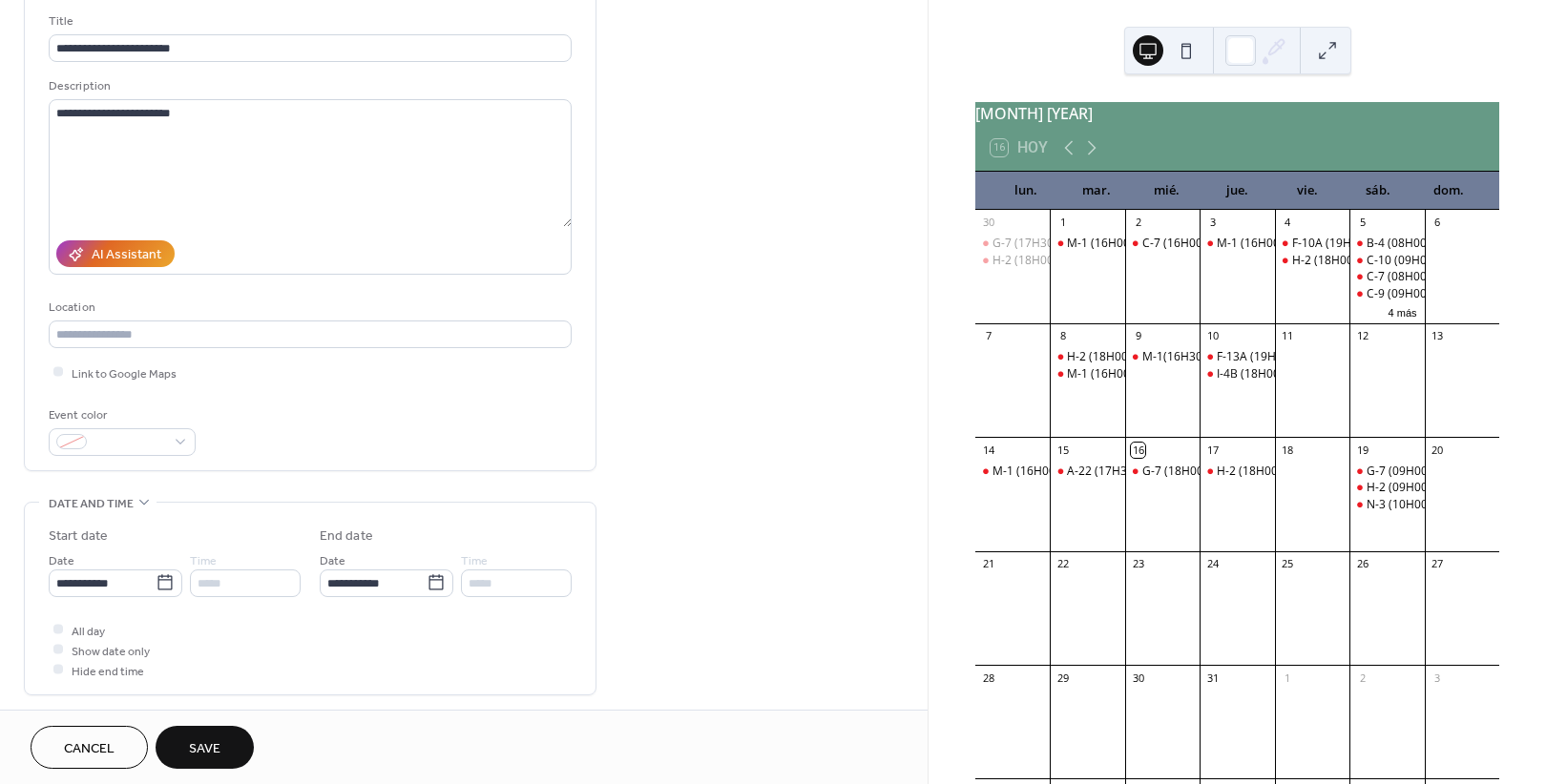 type on "**********" 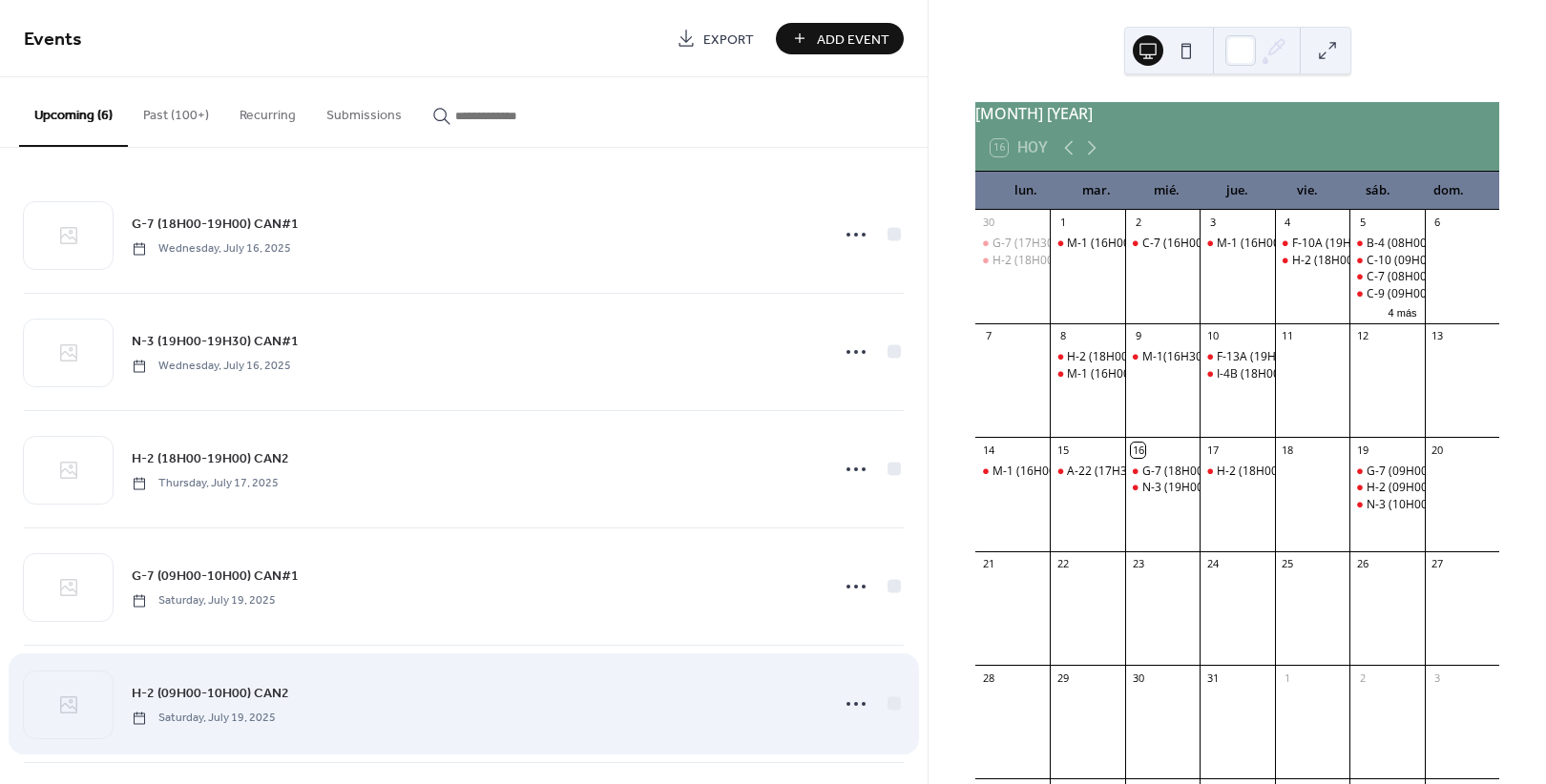 scroll, scrollTop: 124, scrollLeft: 0, axis: vertical 